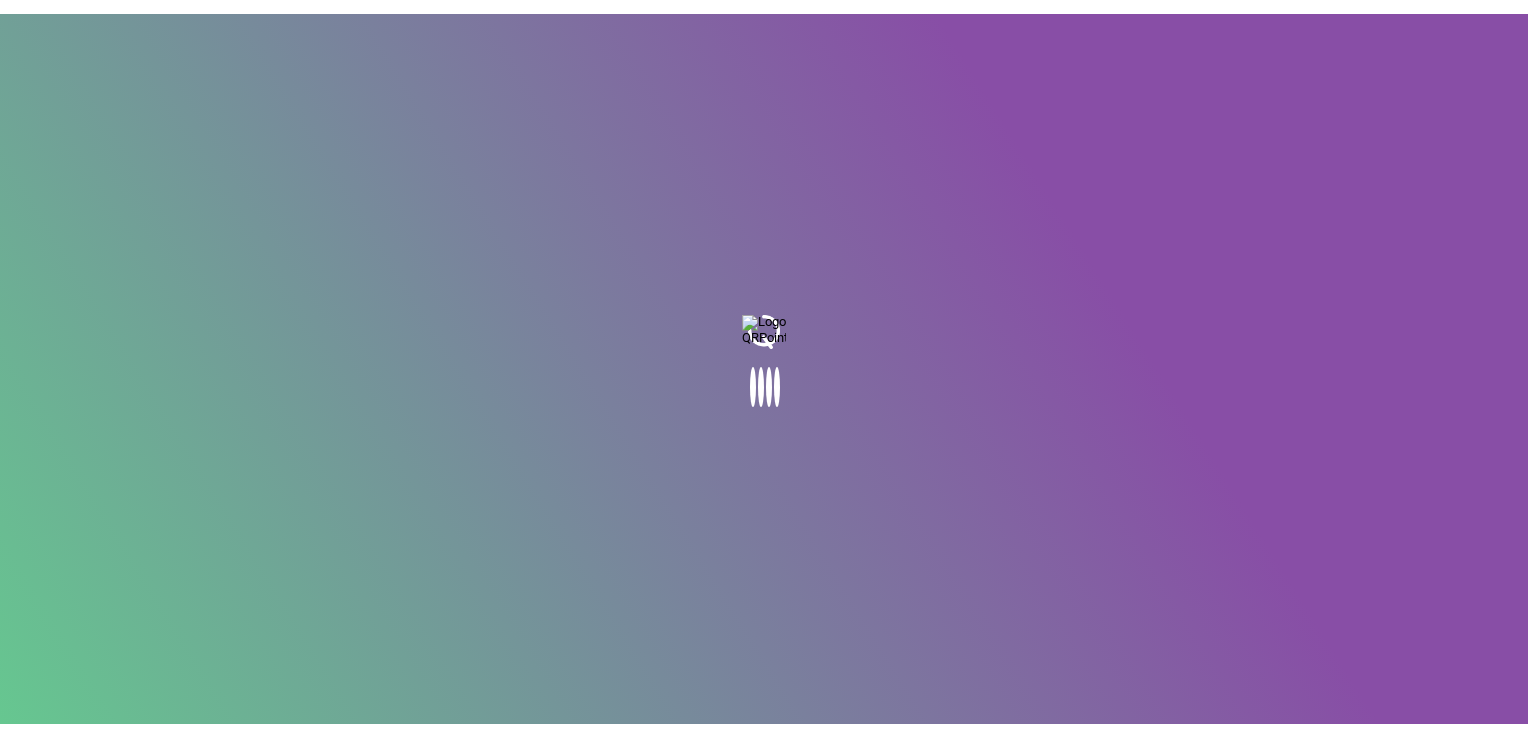 scroll, scrollTop: 0, scrollLeft: 0, axis: both 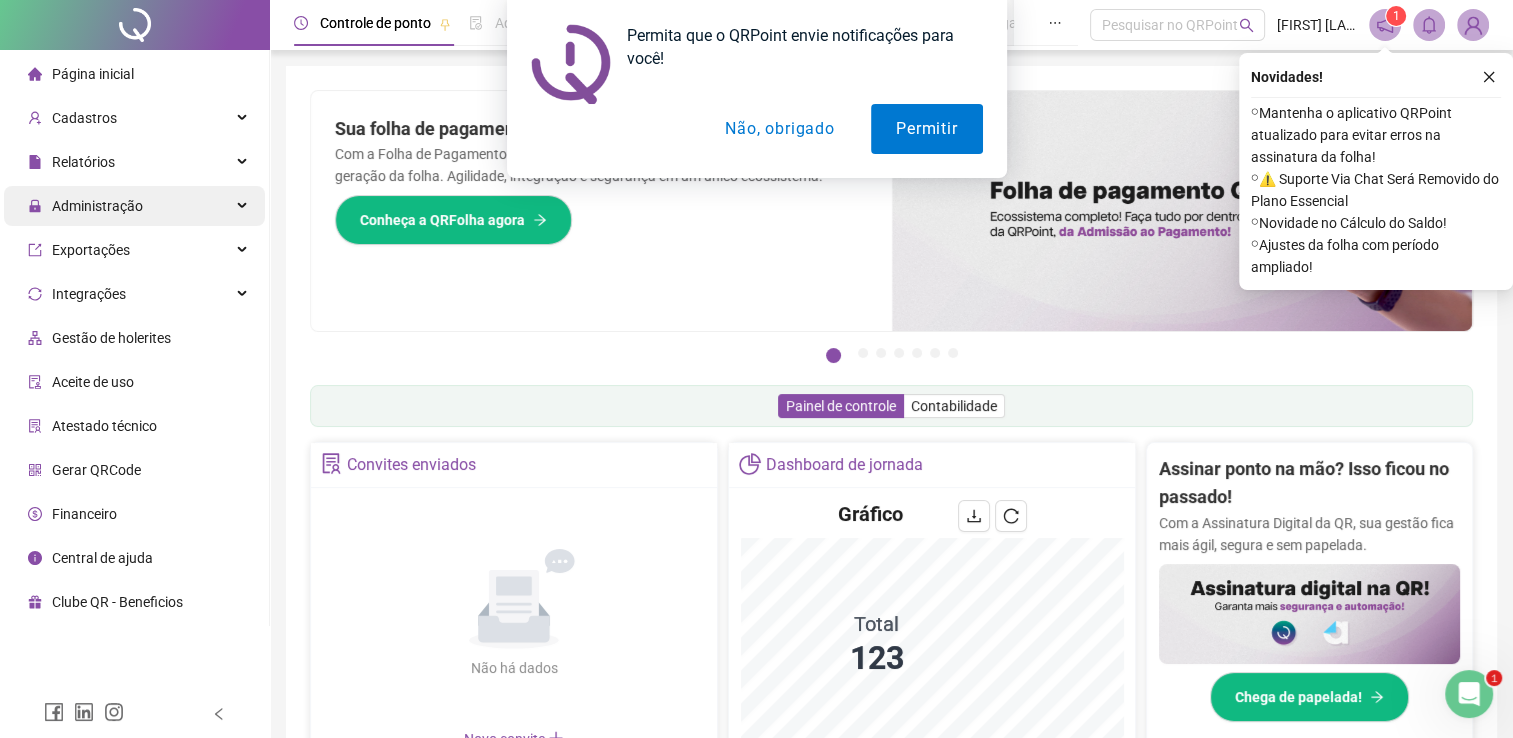 click on "Administração" at bounding box center [134, 206] 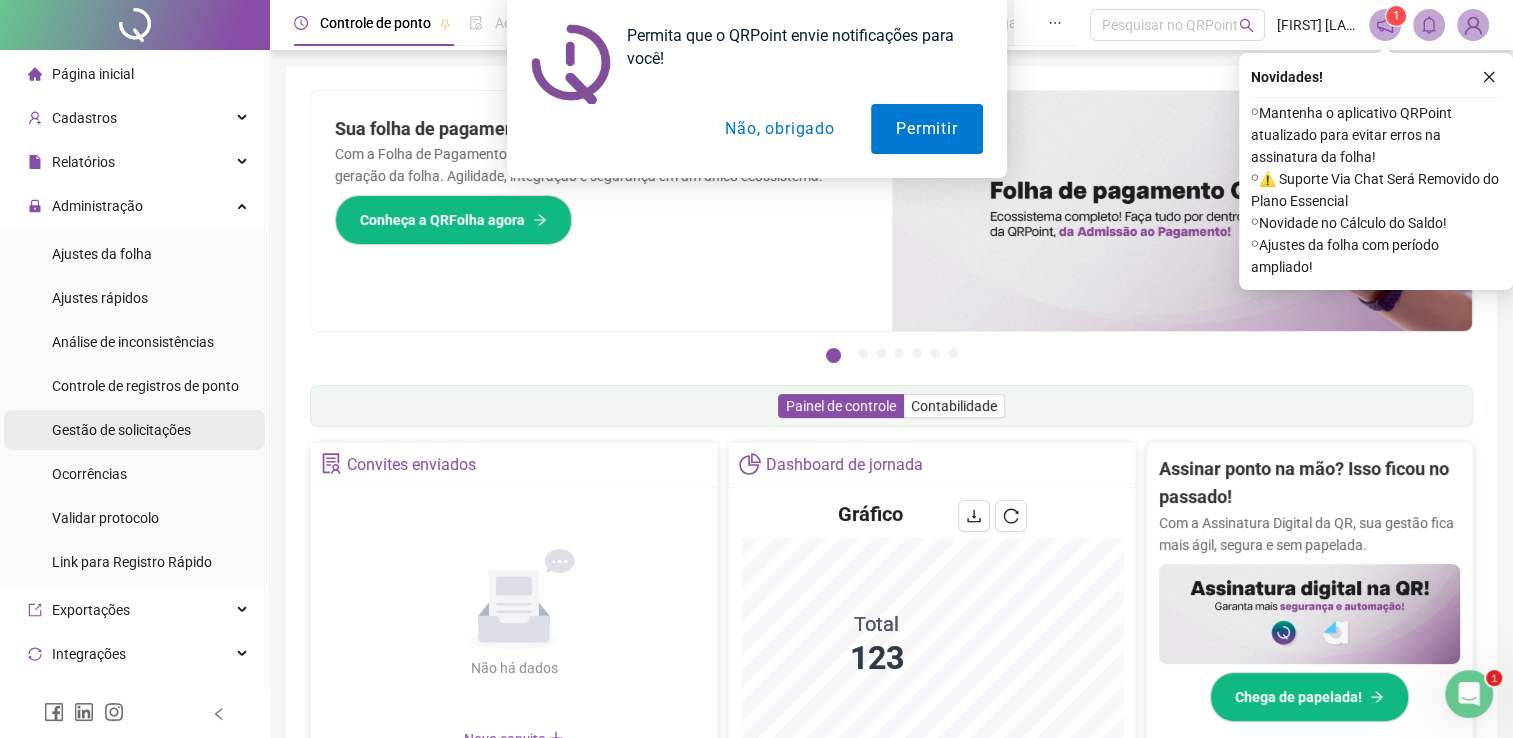click on "Gestão de solicitações" at bounding box center [121, 430] 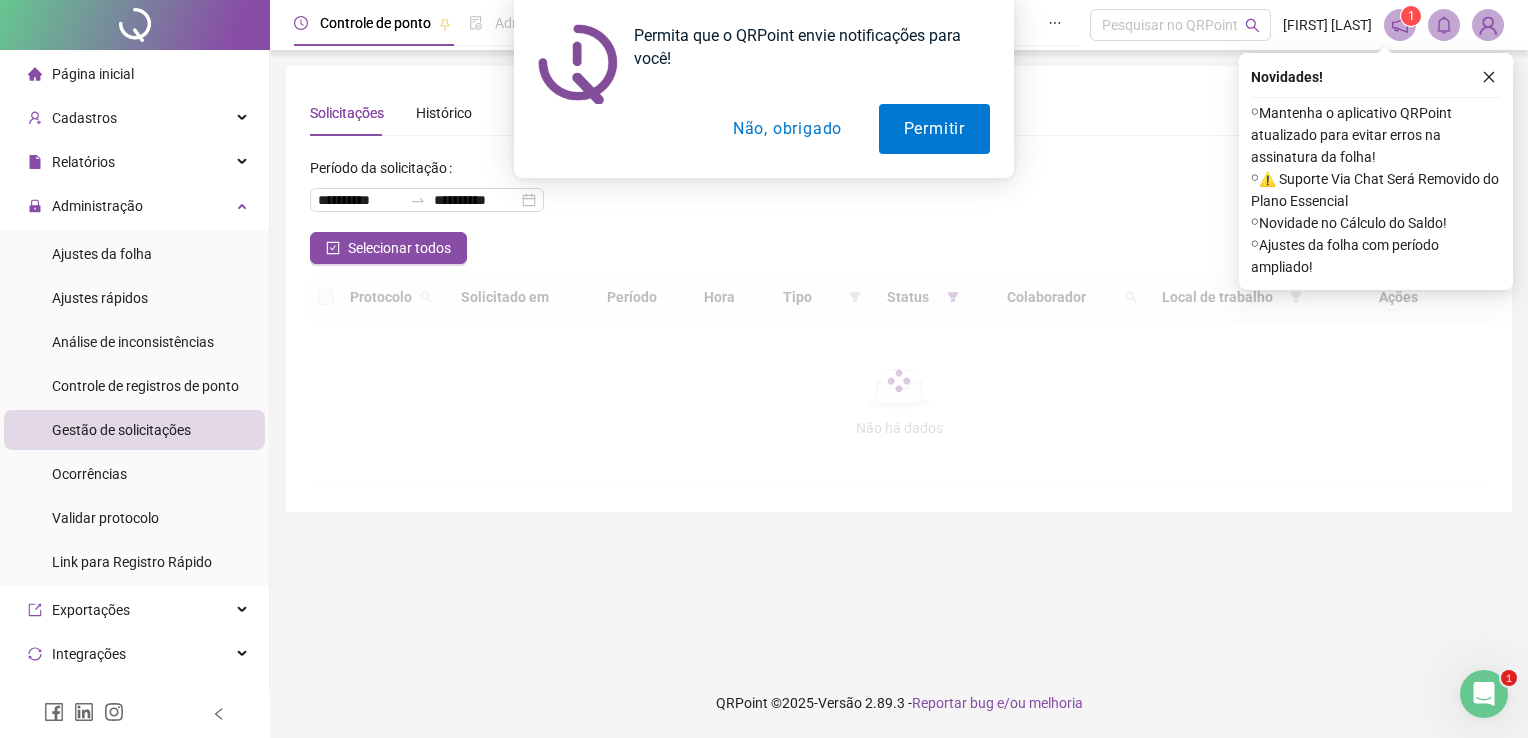 click on "Permita que o QRPoint envie notificações para você! Permitir Não, obrigado" at bounding box center (764, 89) 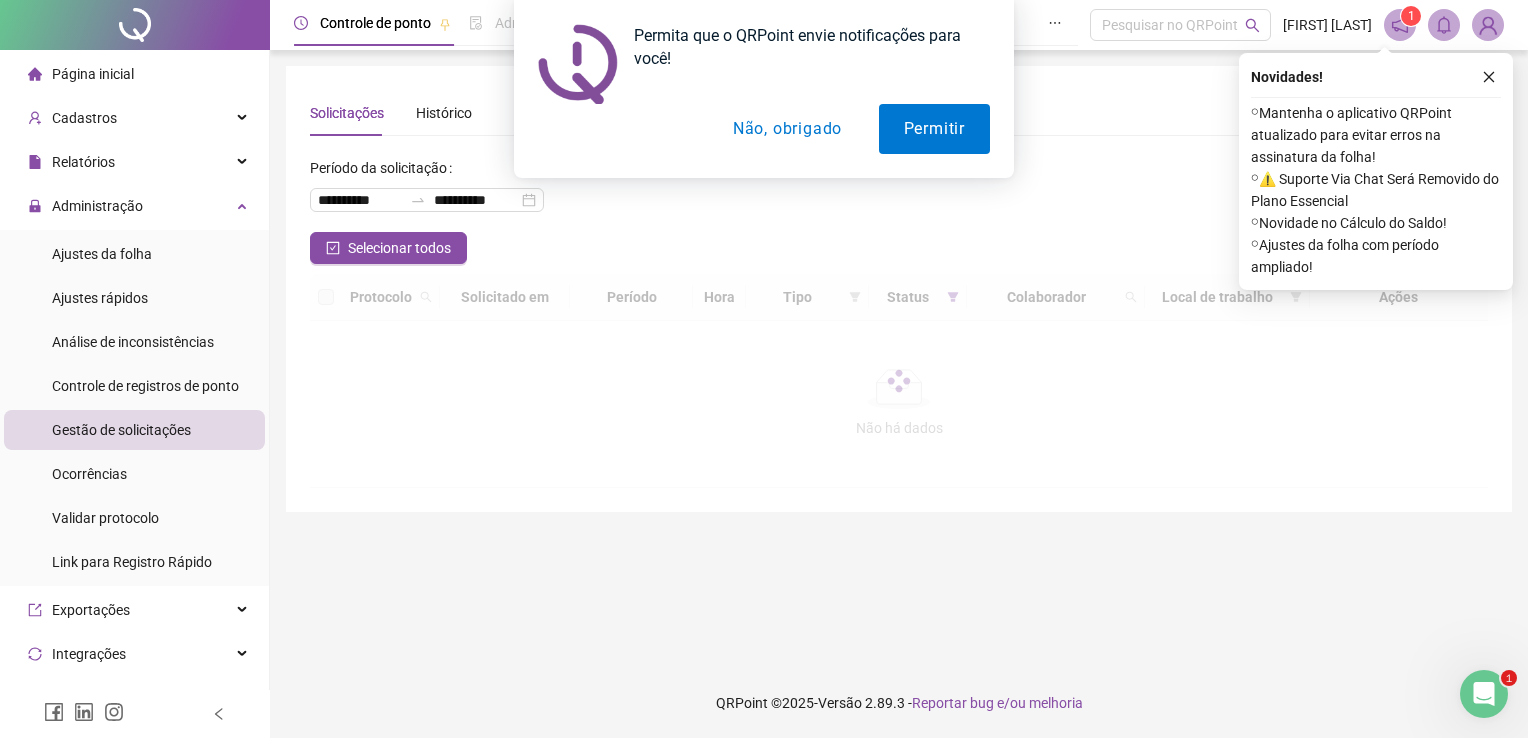click on "Não, obrigado" at bounding box center [787, 129] 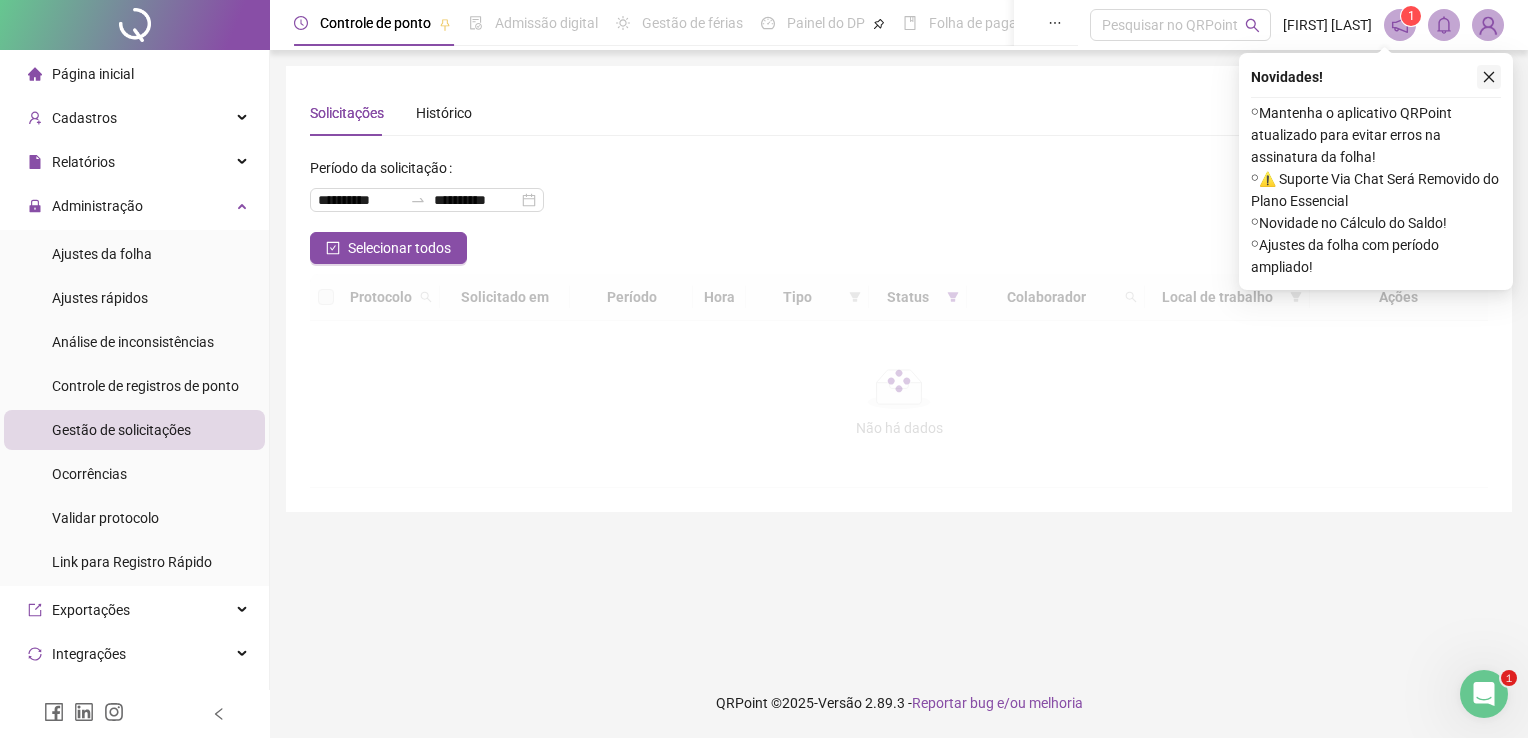 click at bounding box center (1489, 77) 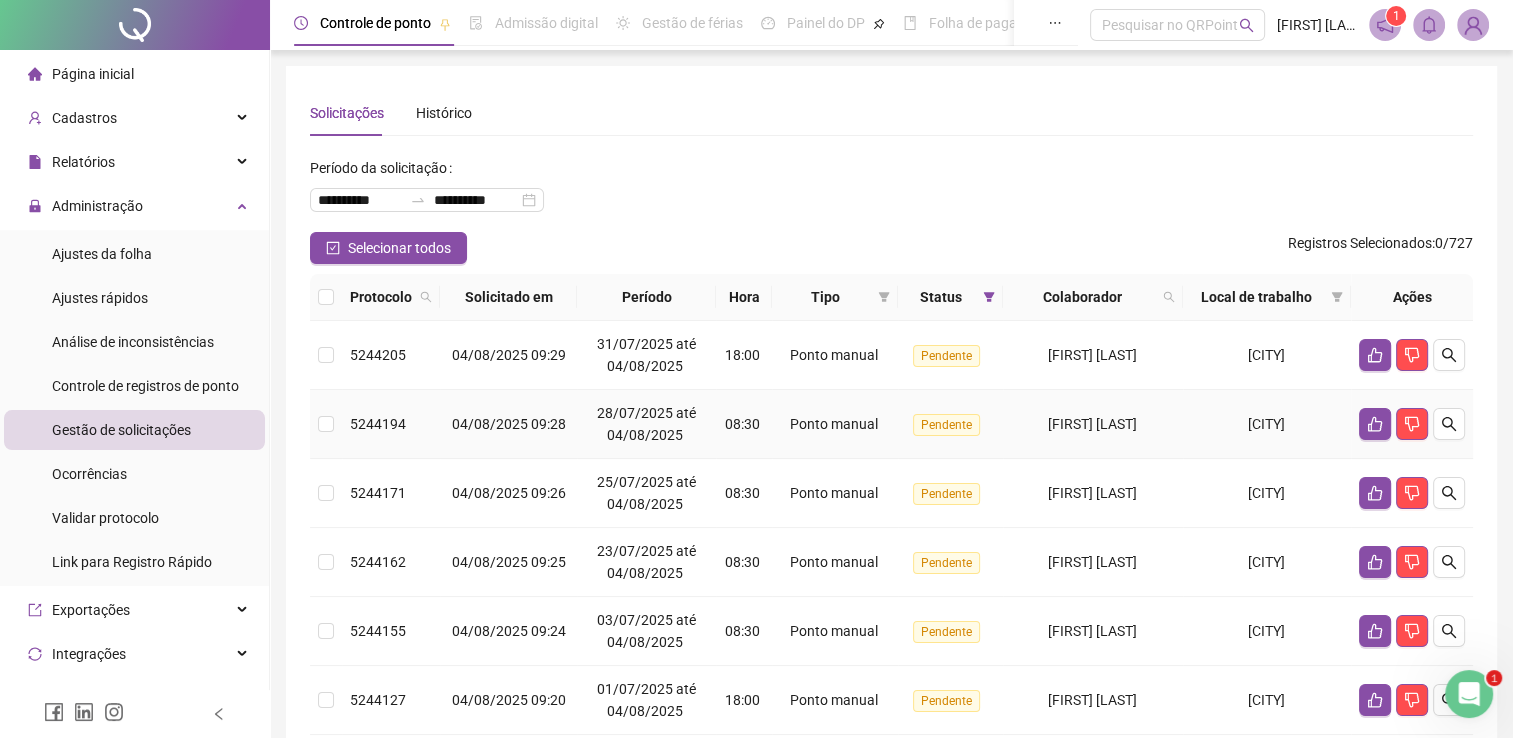 click on "[FIRST] [LAST]" at bounding box center [1093, 355] 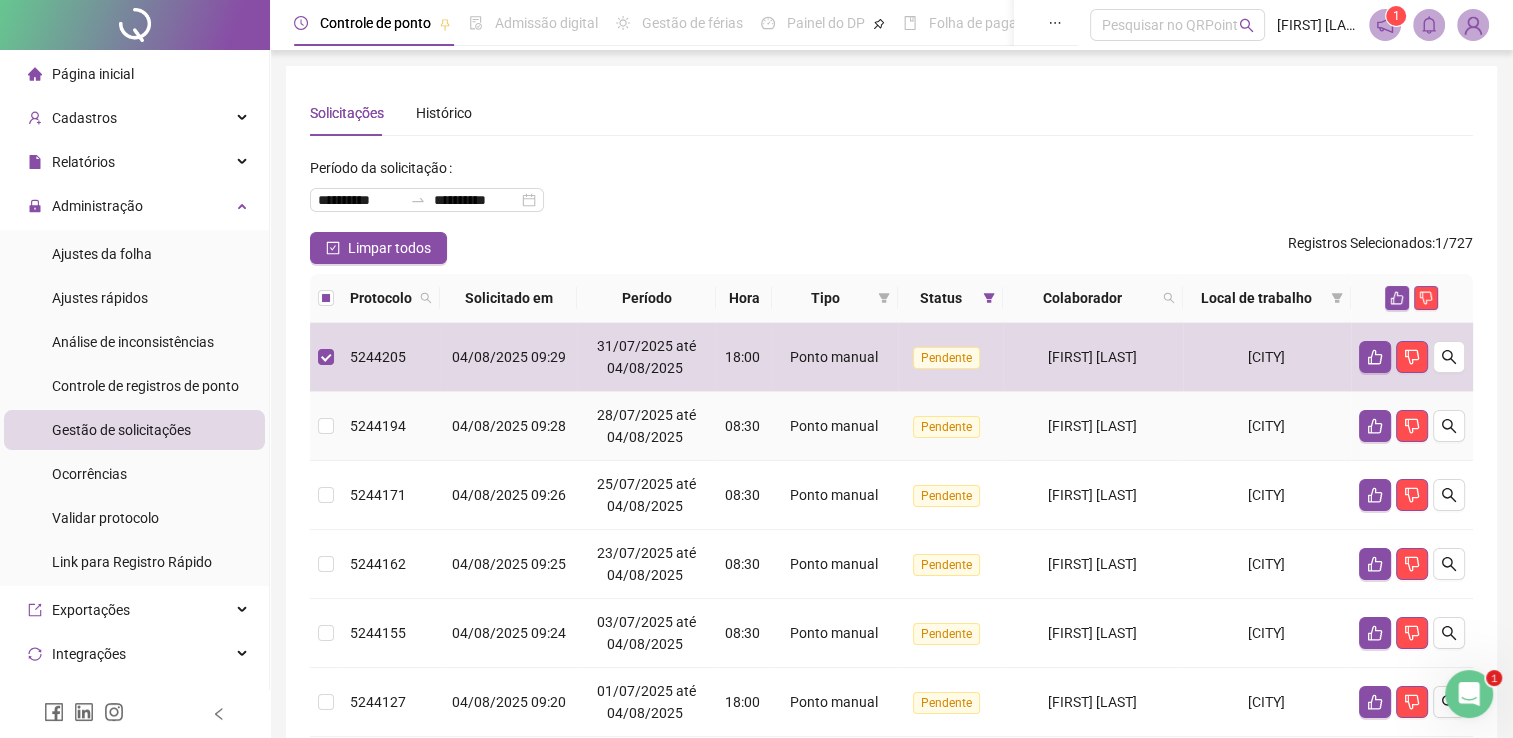 click on "[FIRST] [LAST]" at bounding box center [1093, 495] 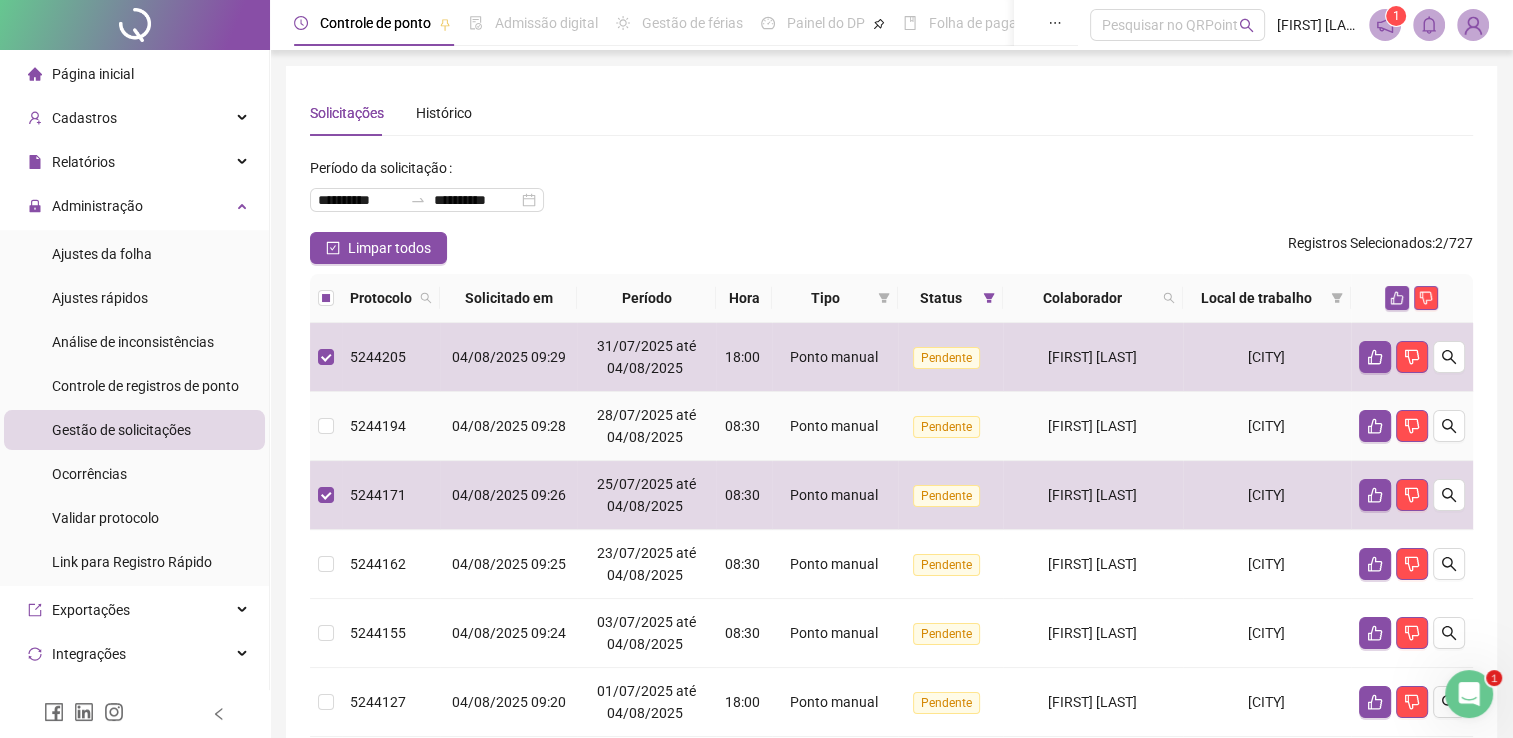 click on "[FIRST] [LAST]" at bounding box center (1093, 426) 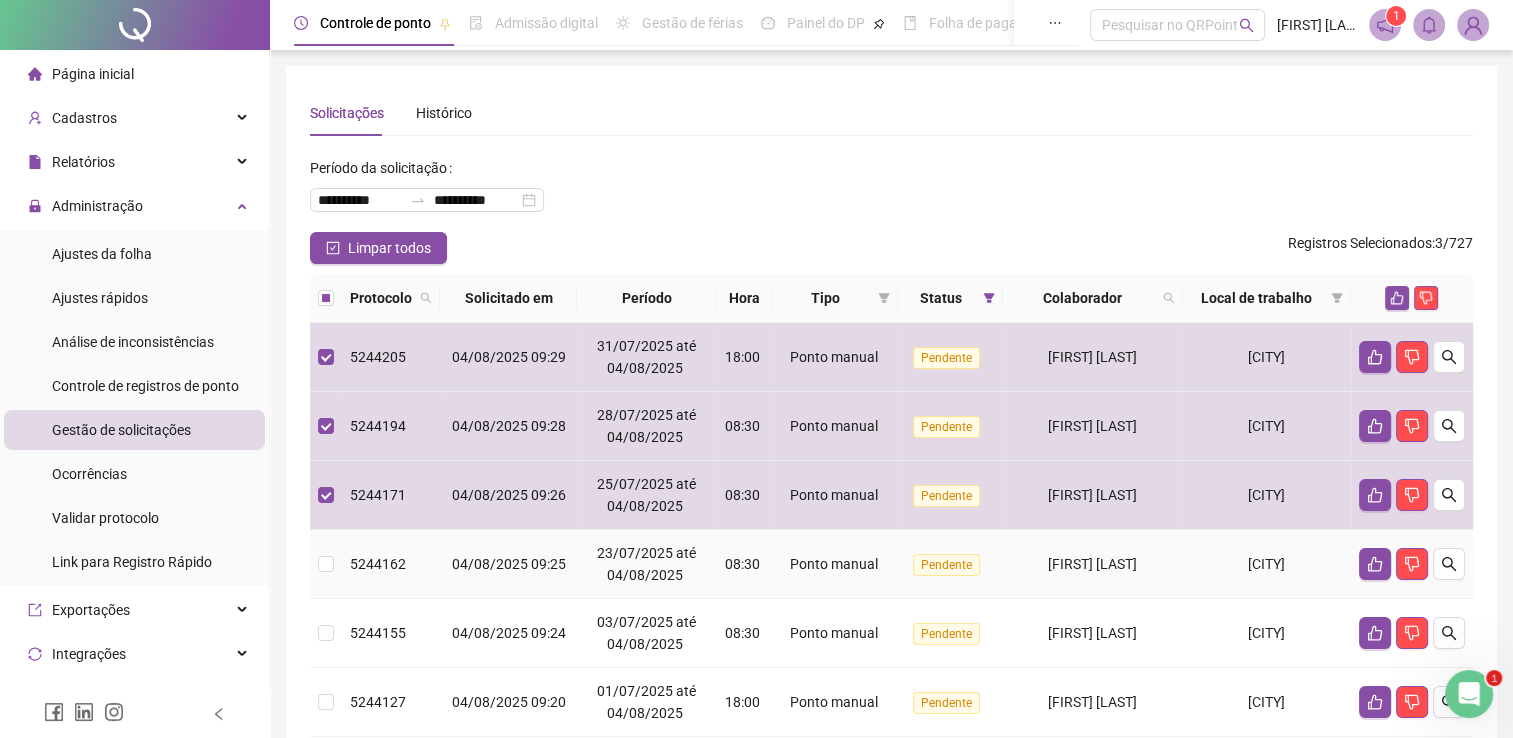 click on "[FIRST] [LAST]" at bounding box center [1093, 564] 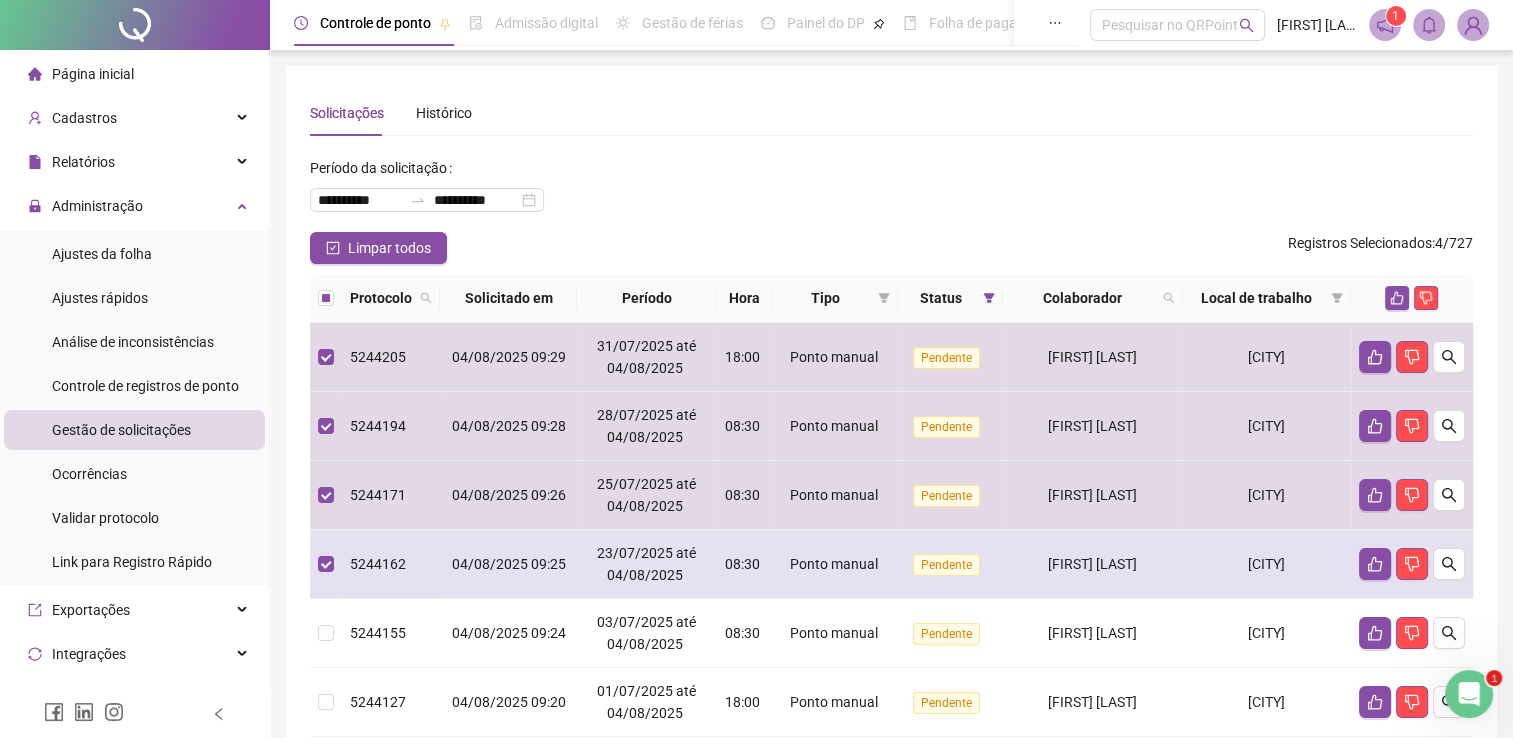 scroll, scrollTop: 200, scrollLeft: 0, axis: vertical 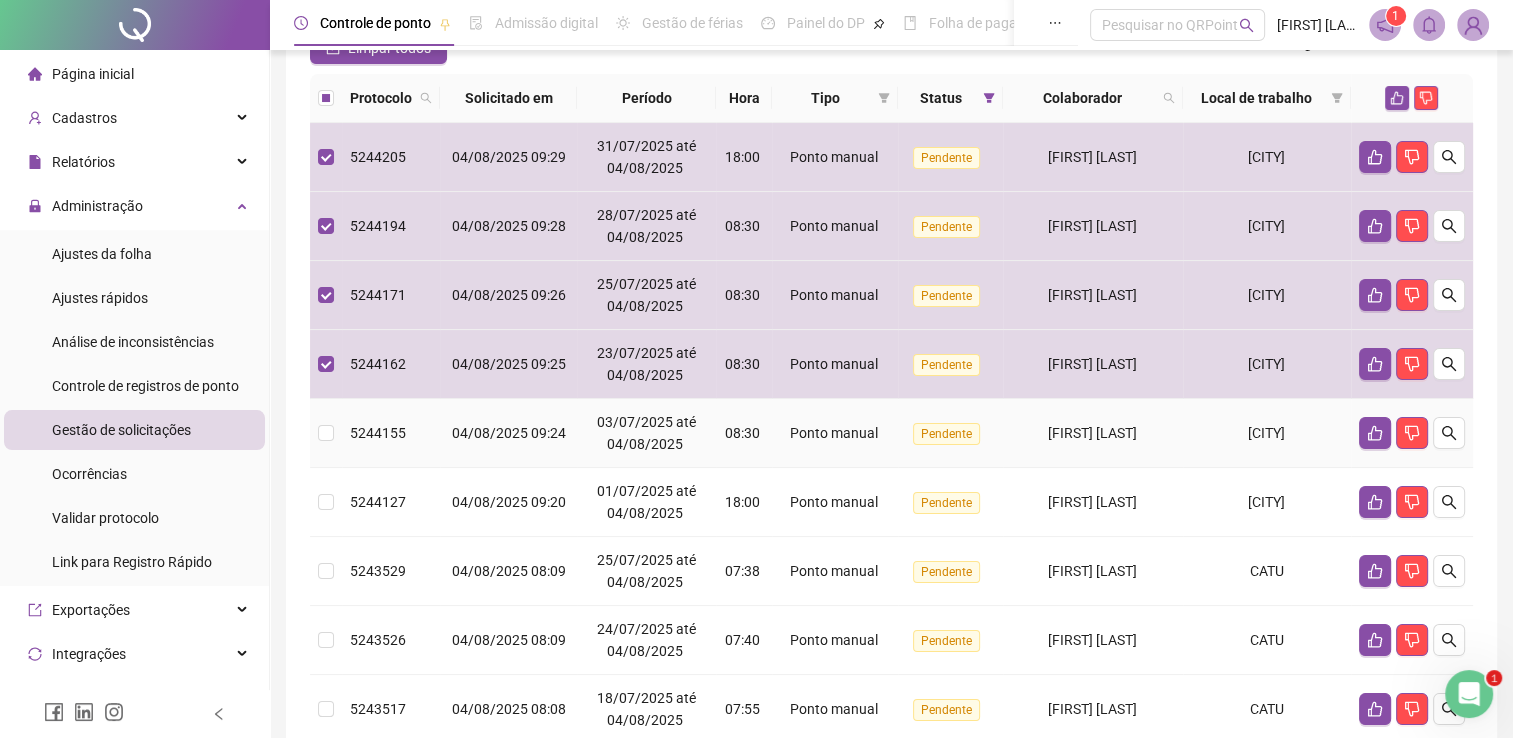 drag, startPoint x: 1100, startPoint y: 427, endPoint x: 1094, endPoint y: 448, distance: 21.84033 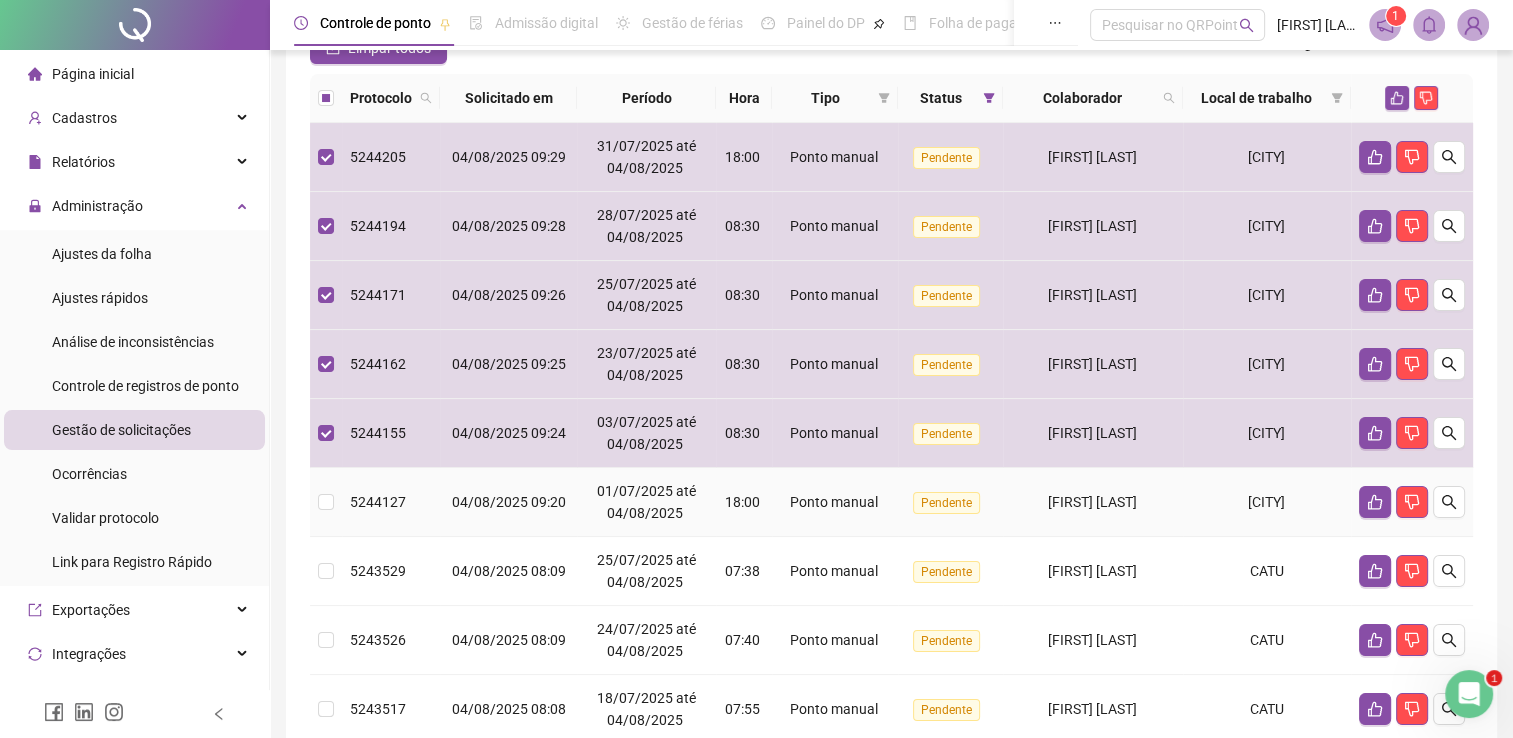 click on "[FIRST] [LAST]" at bounding box center [1092, 502] 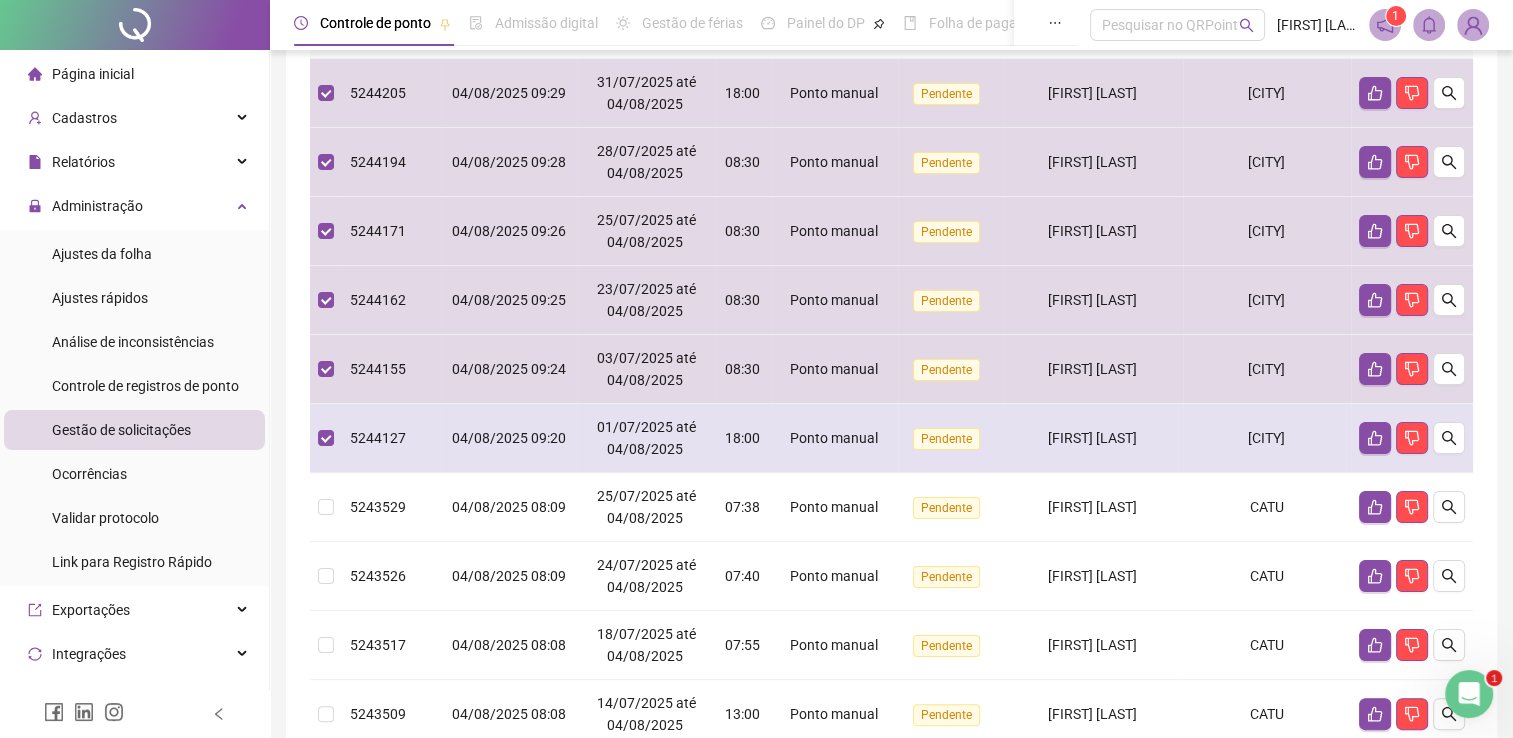 scroll, scrollTop: 300, scrollLeft: 0, axis: vertical 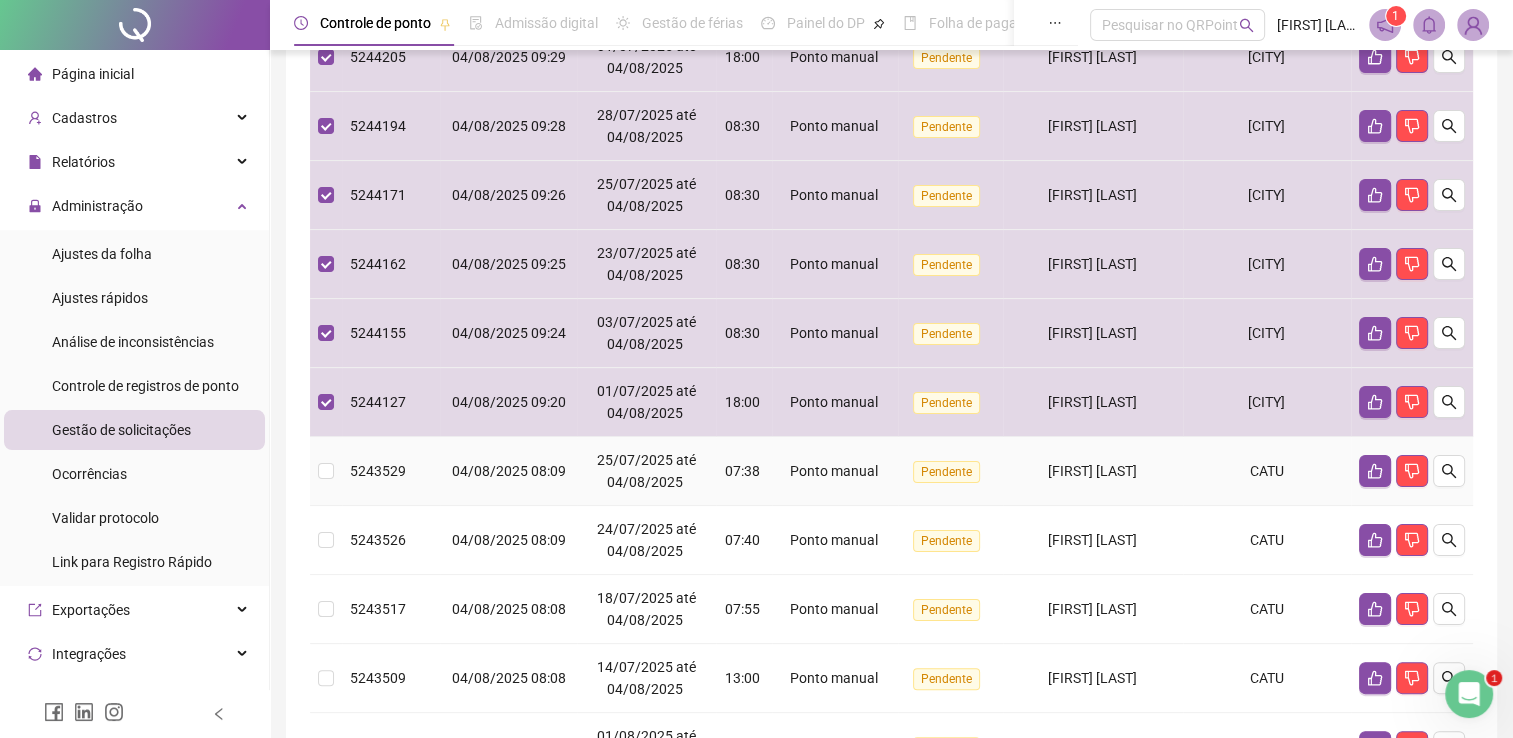 click on "[FIRST] [LAST]" at bounding box center (1092, 471) 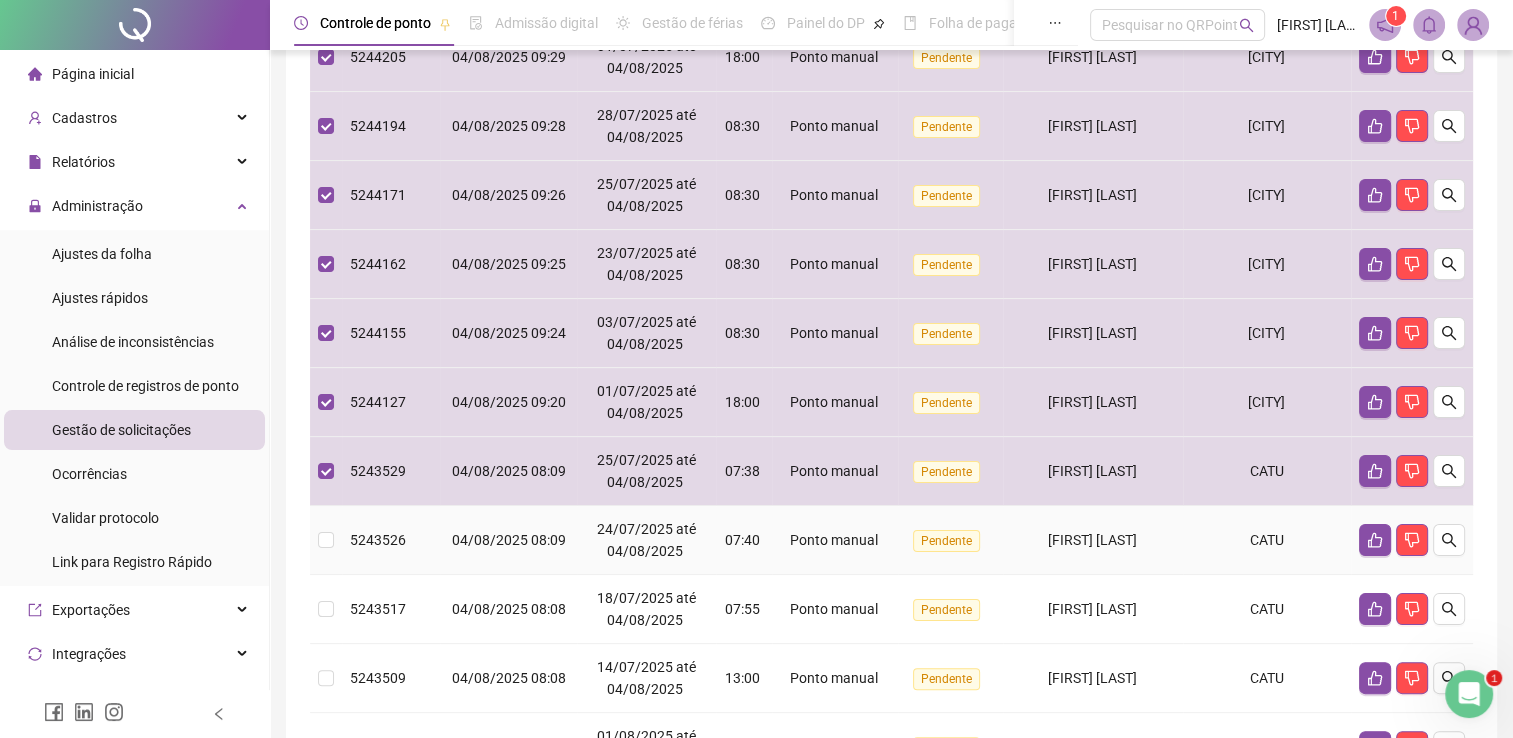 click on "[FIRST] [LAST]" at bounding box center [1093, 540] 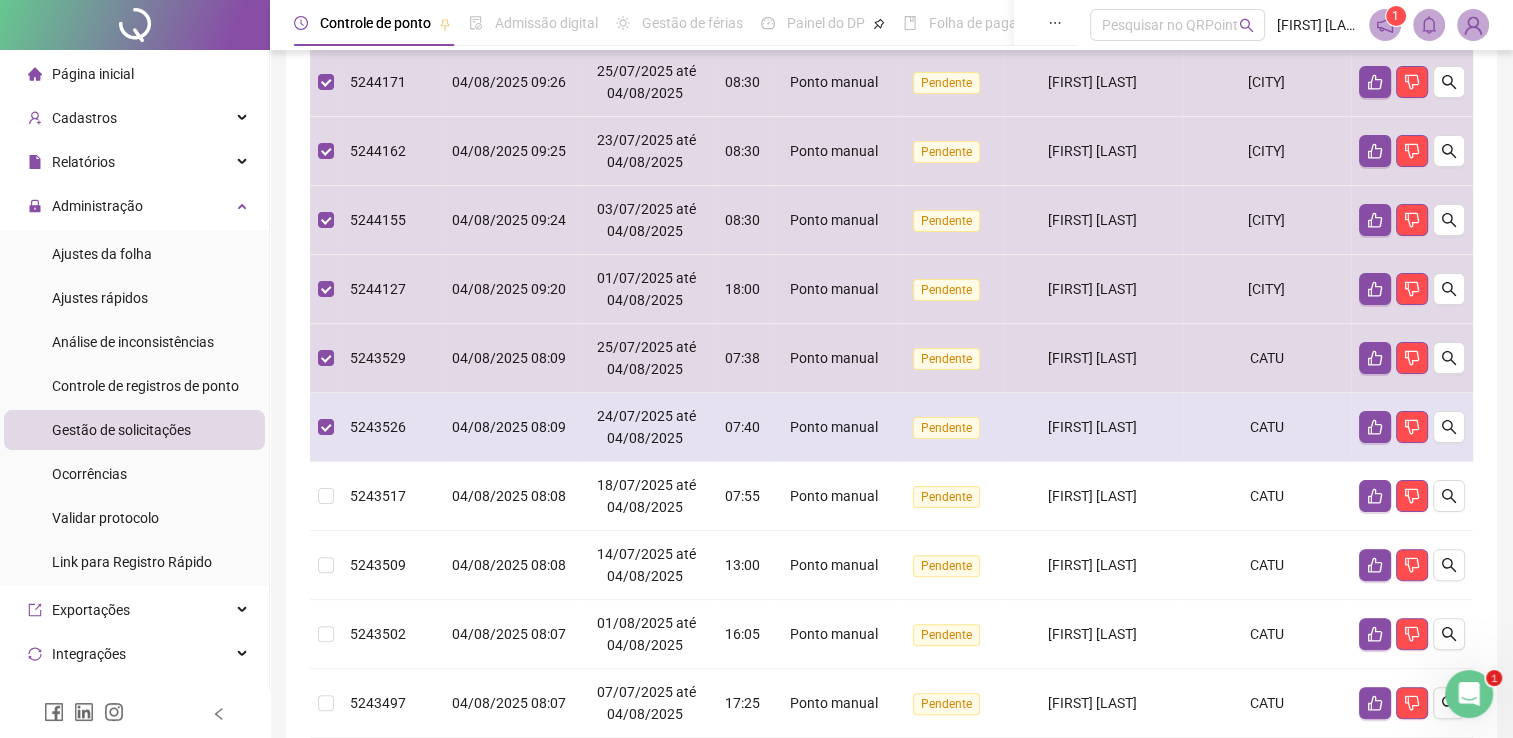 scroll, scrollTop: 576, scrollLeft: 0, axis: vertical 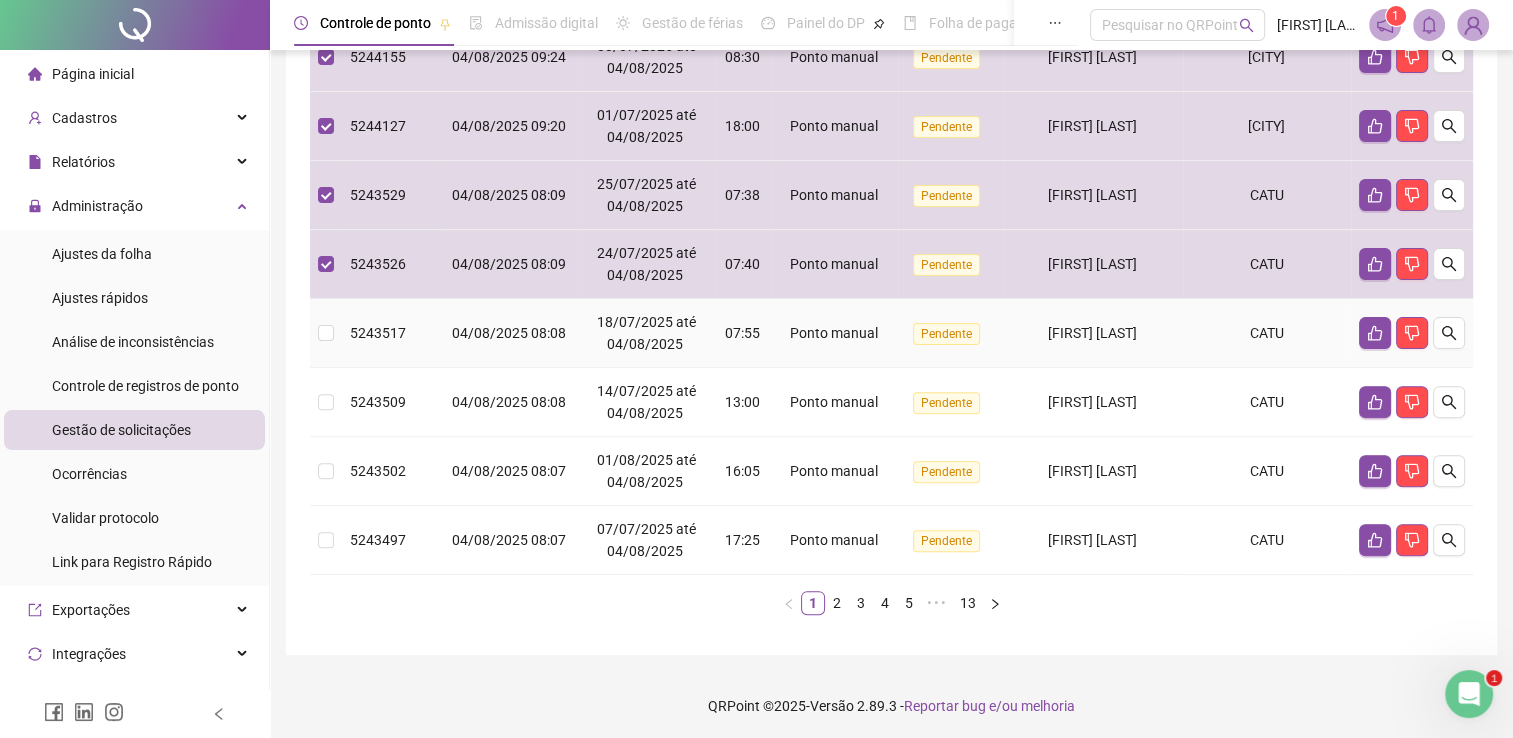 drag, startPoint x: 1060, startPoint y: 342, endPoint x: 1066, endPoint y: 405, distance: 63.28507 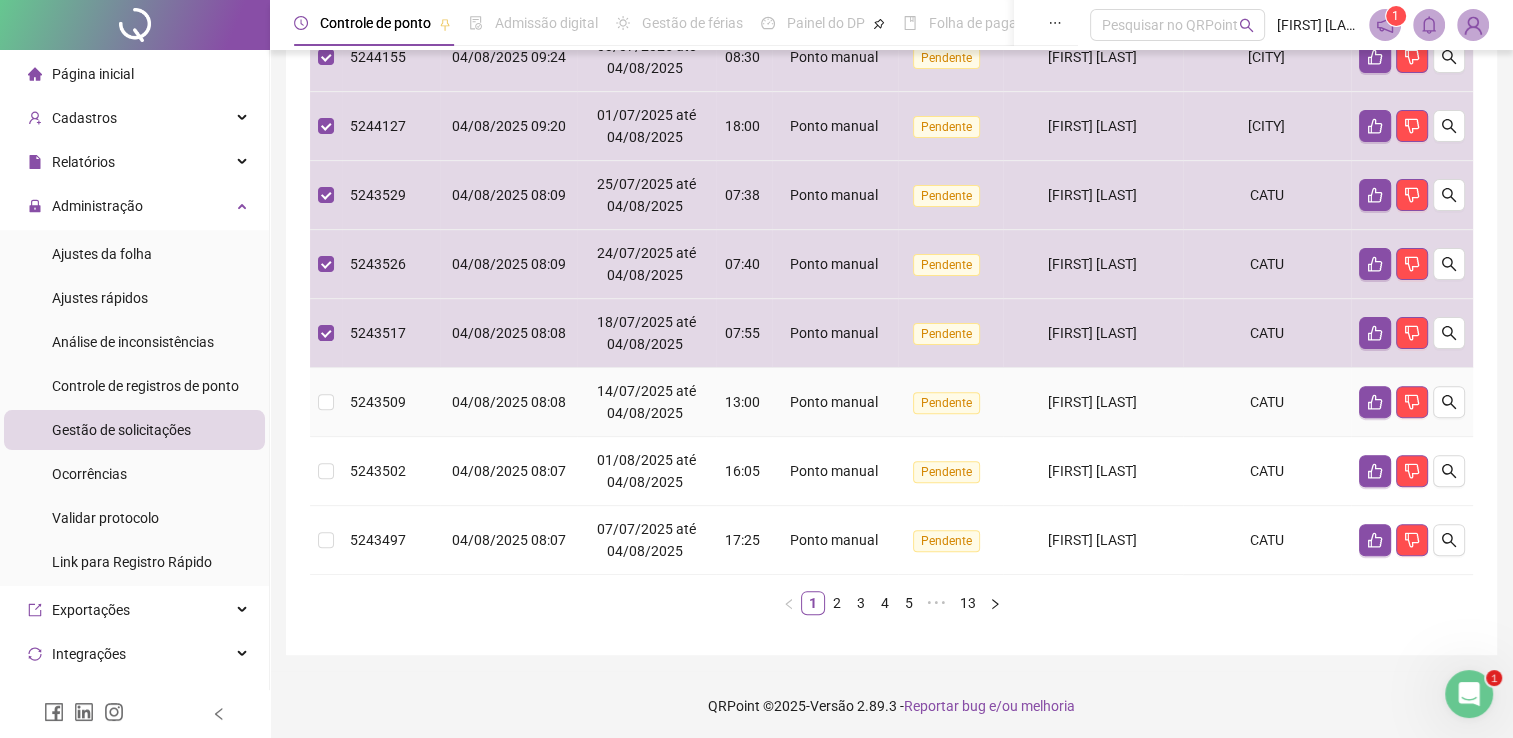 click on "[FIRST] [LAST]" at bounding box center [1093, 402] 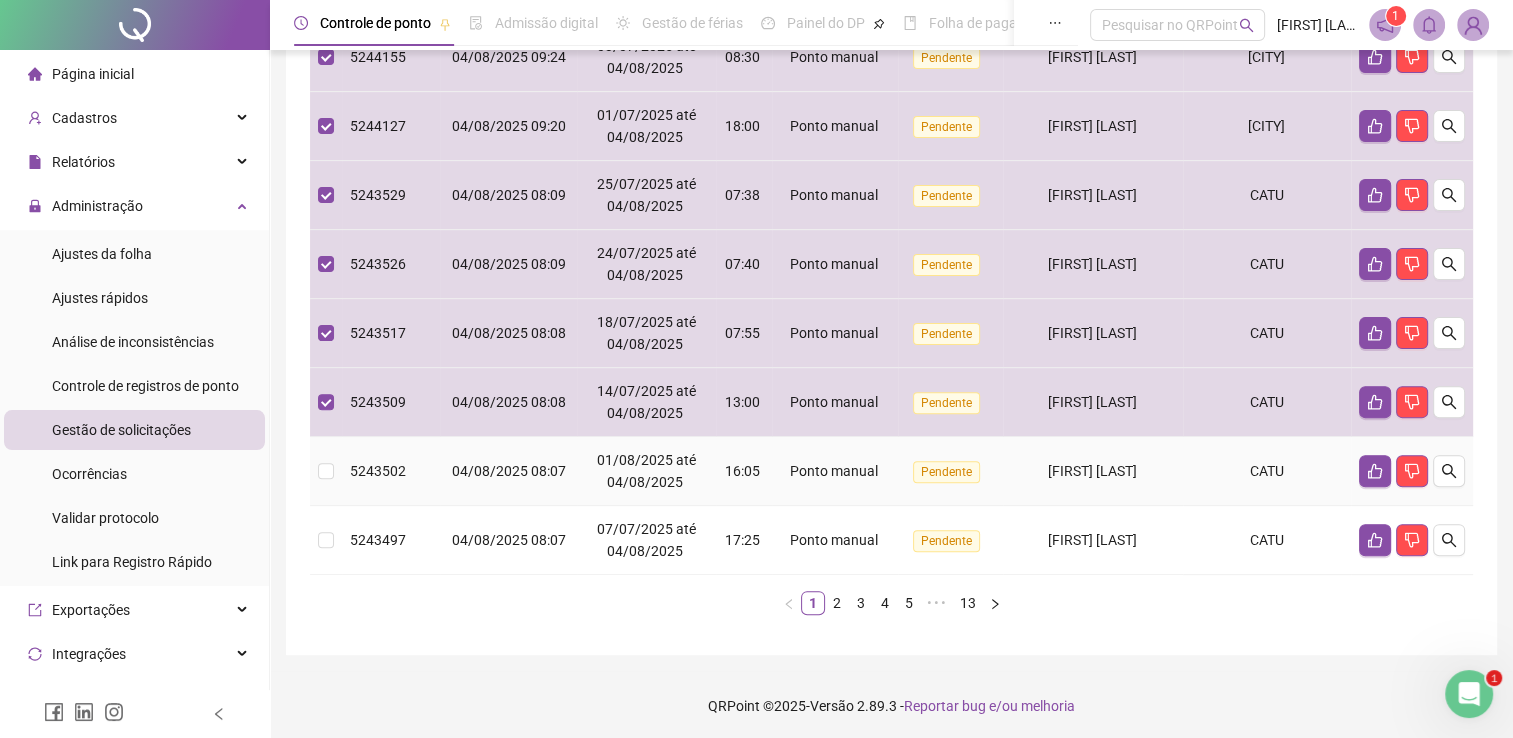 drag, startPoint x: 1058, startPoint y: 451, endPoint x: 1057, endPoint y: 462, distance: 11.045361 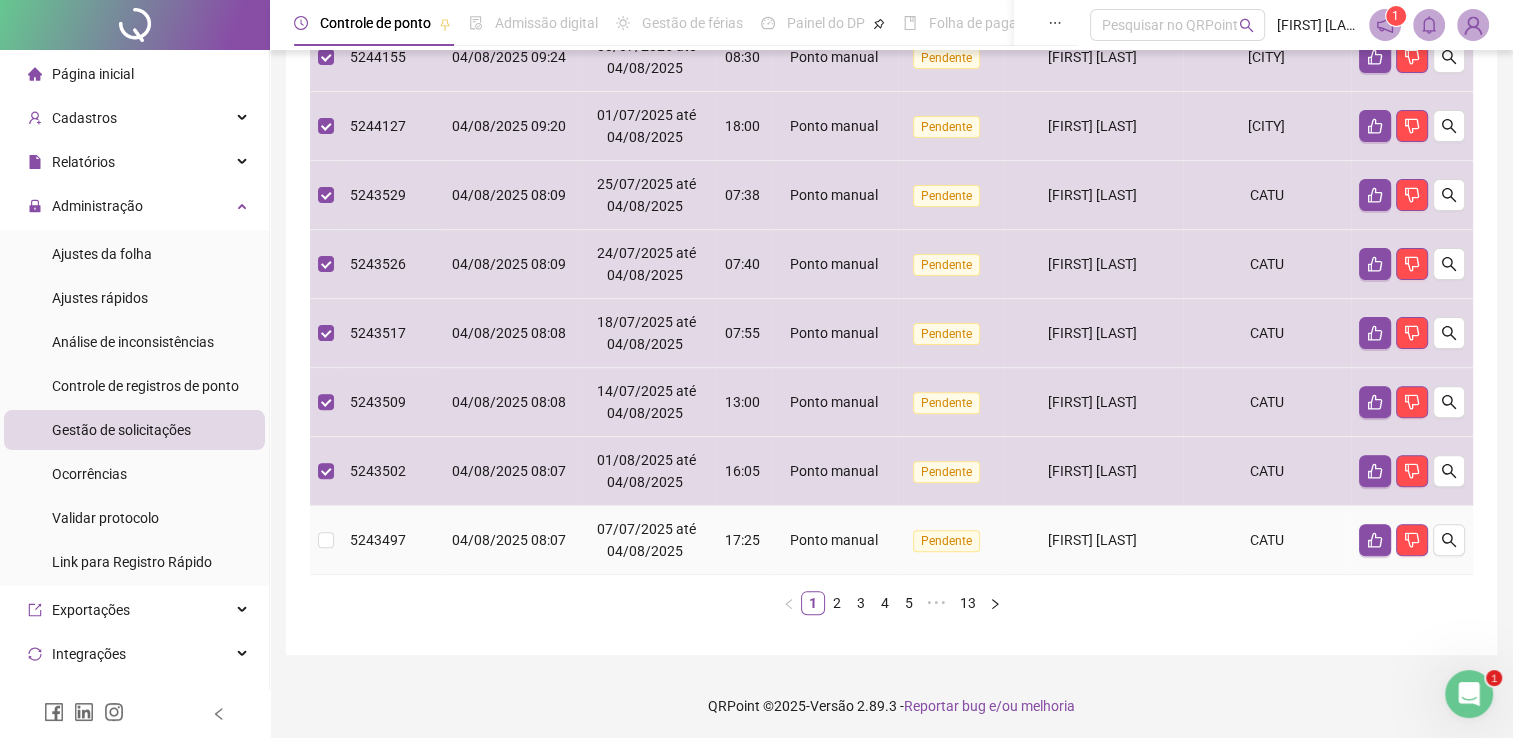 click on "[FIRST] [LAST]" at bounding box center [1093, 540] 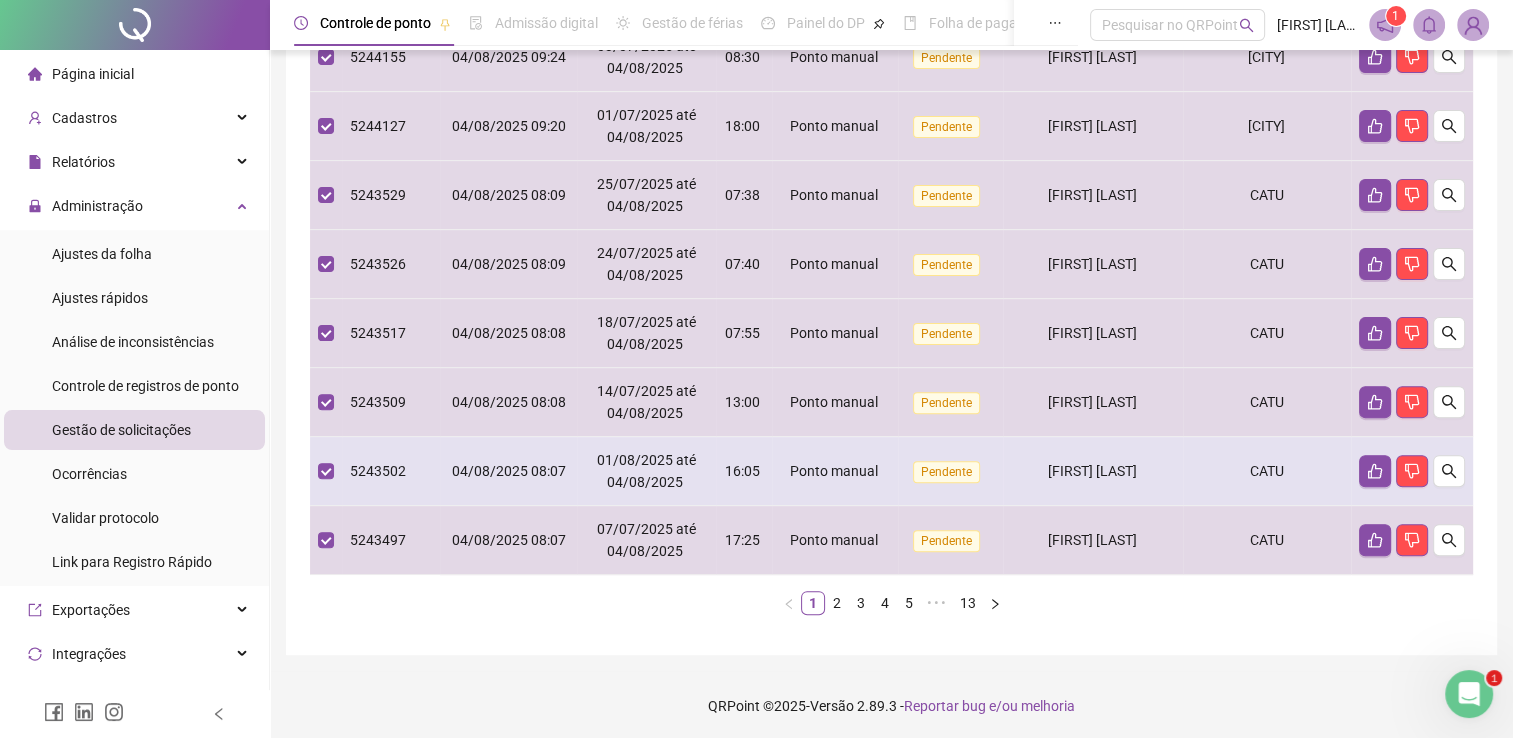 click on "[FIRST] [LAST]" at bounding box center [1092, 471] 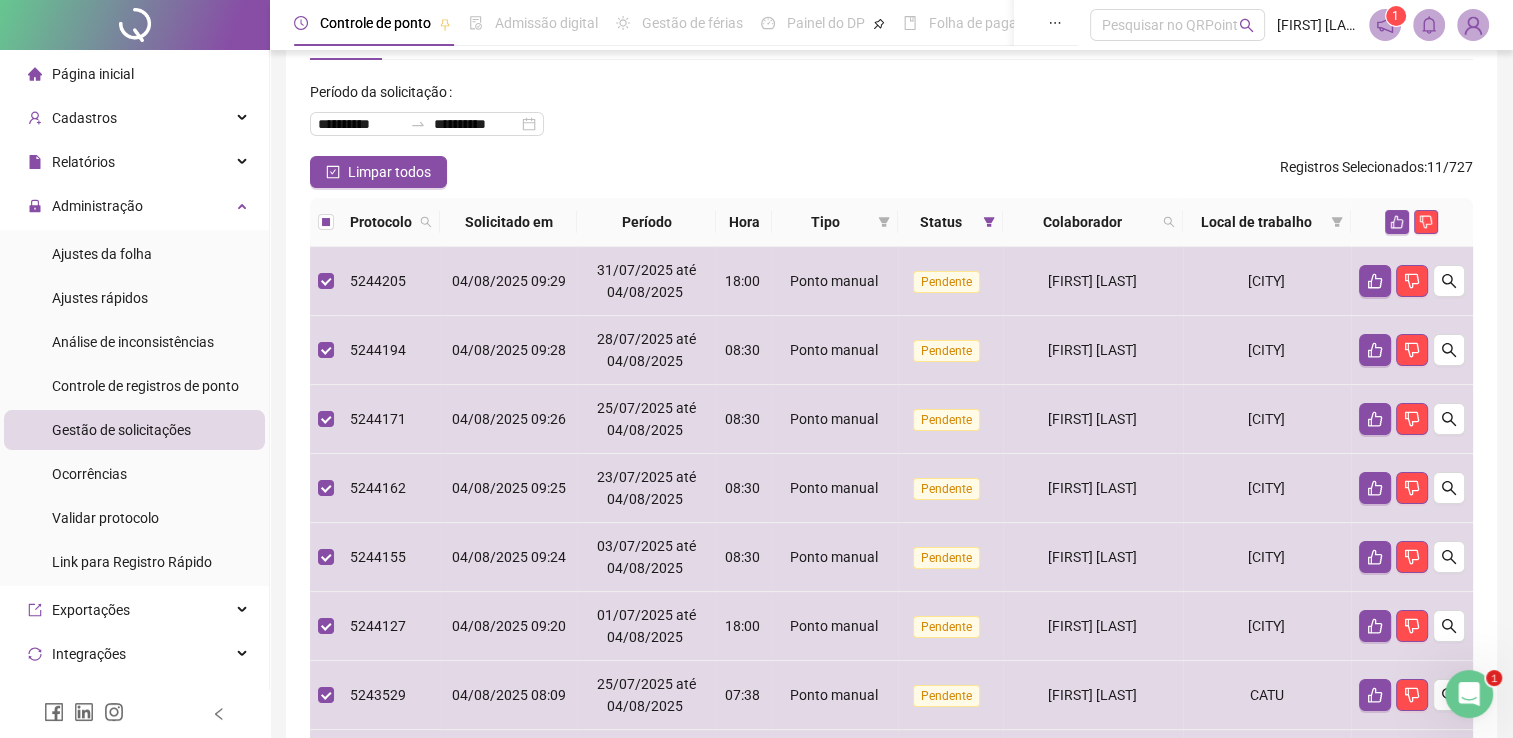 scroll, scrollTop: 0, scrollLeft: 0, axis: both 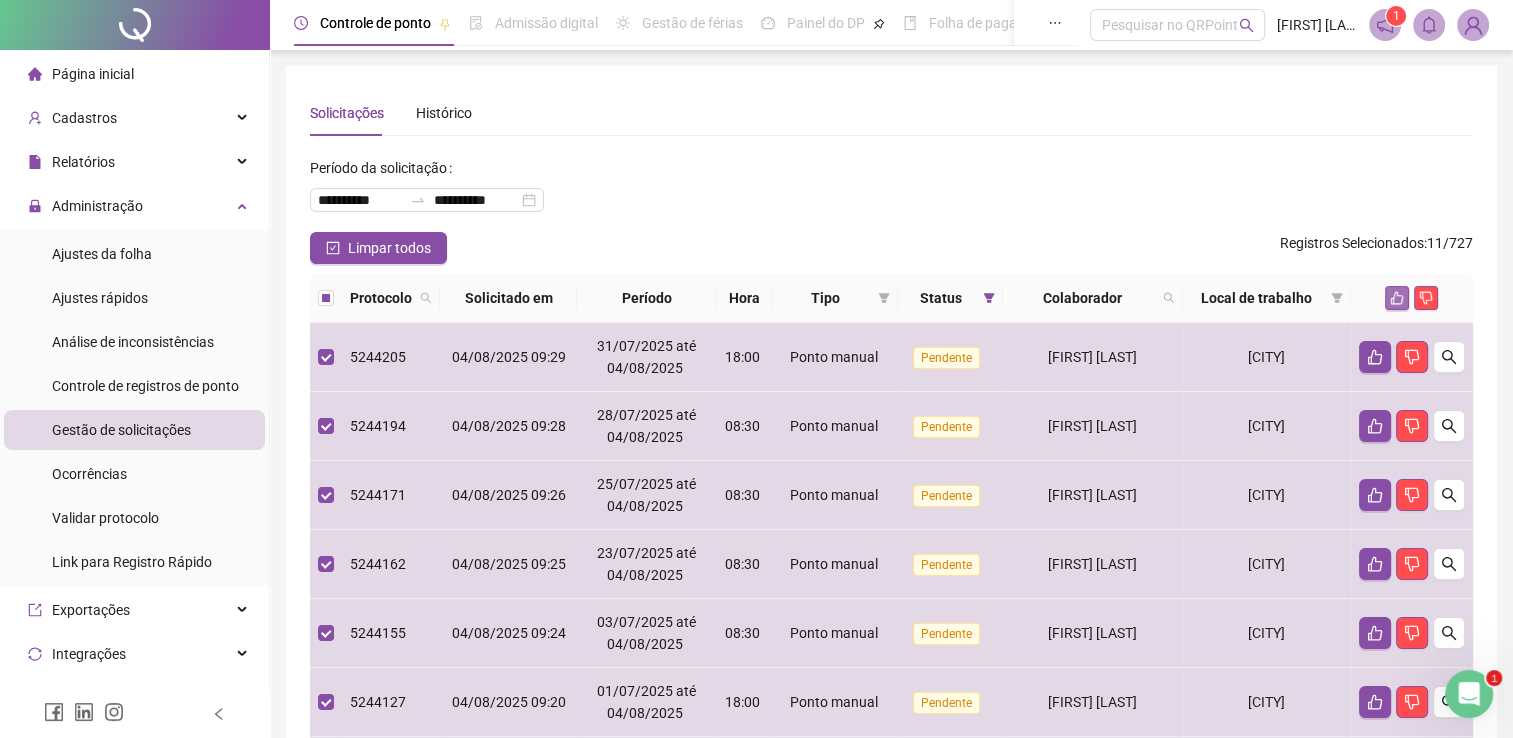 click at bounding box center [1397, 298] 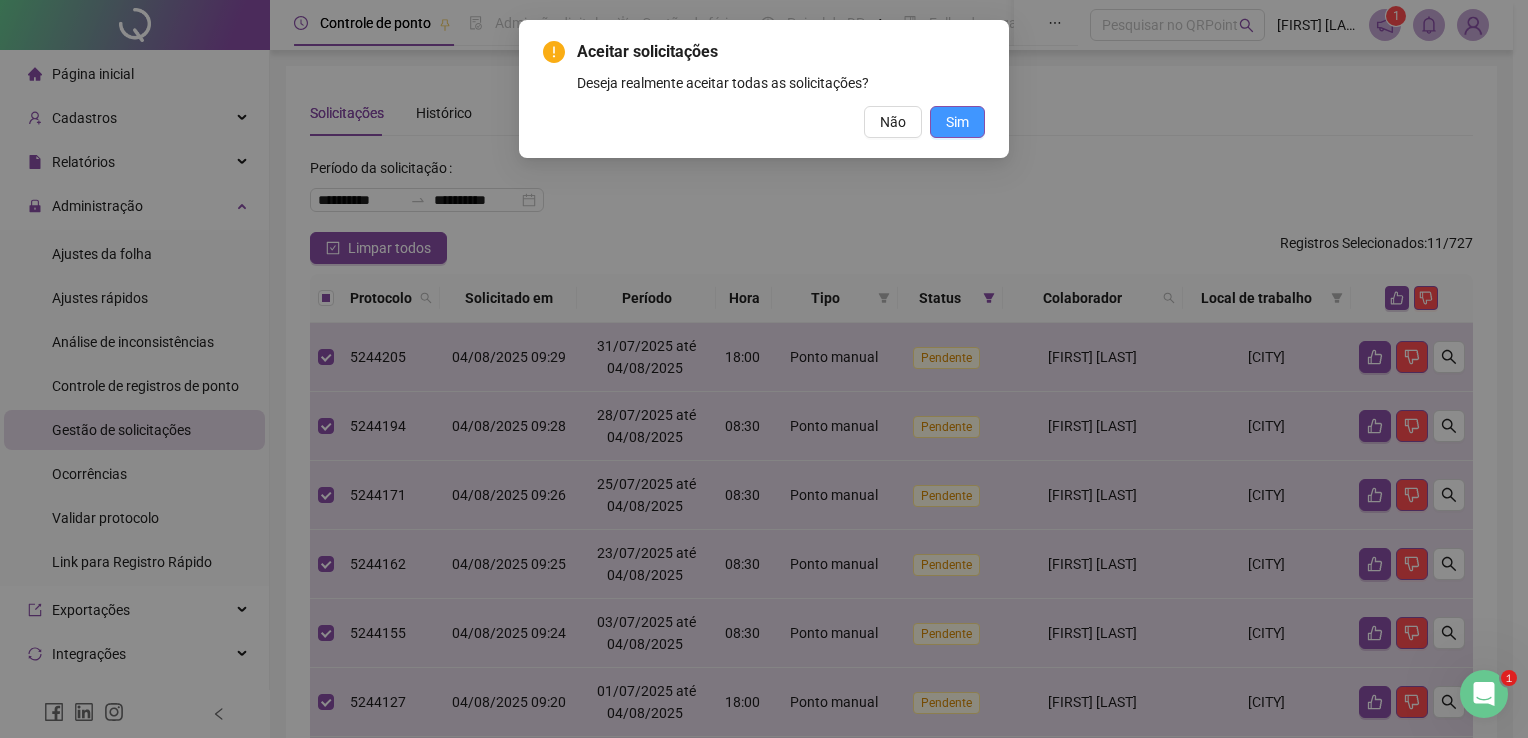 click on "Sim" at bounding box center [957, 122] 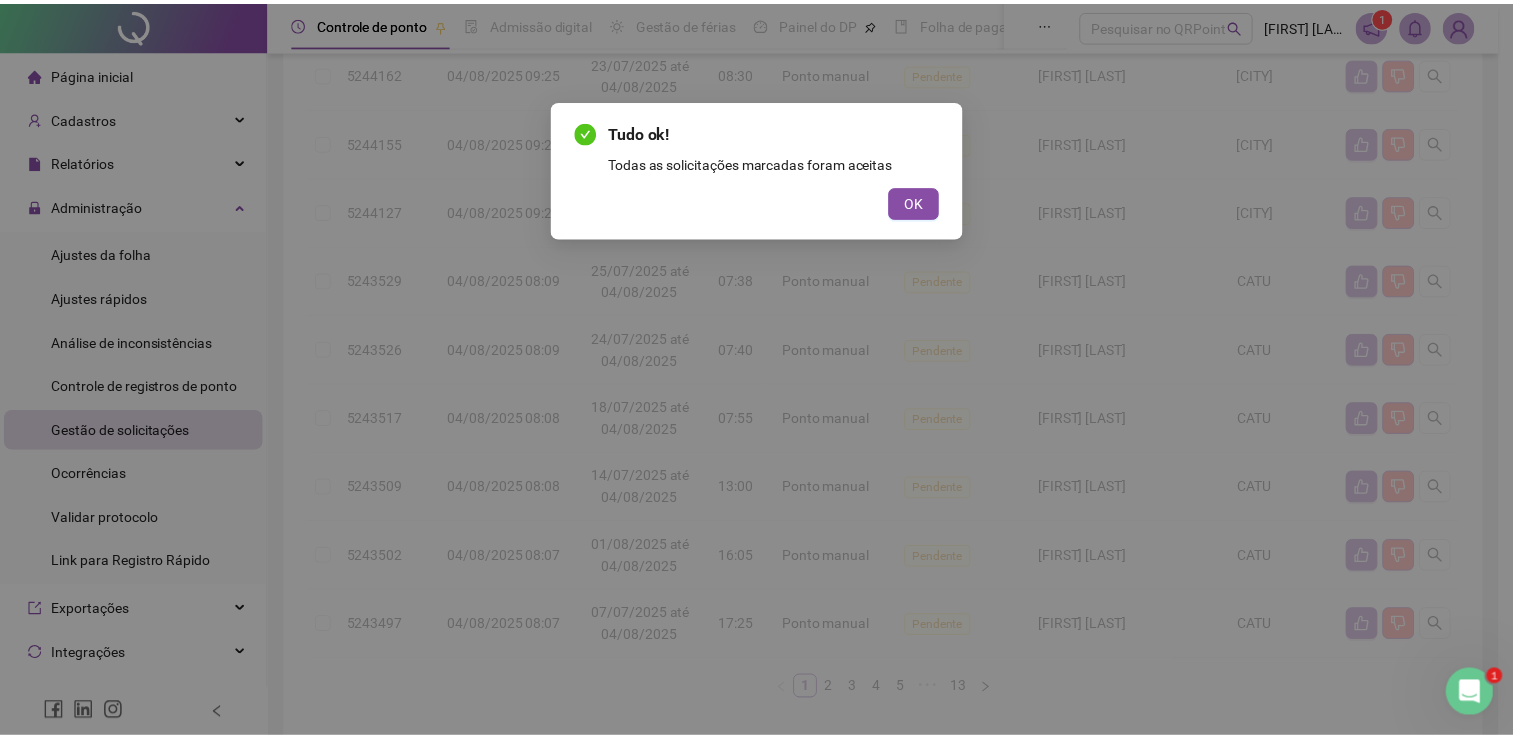 scroll, scrollTop: 500, scrollLeft: 0, axis: vertical 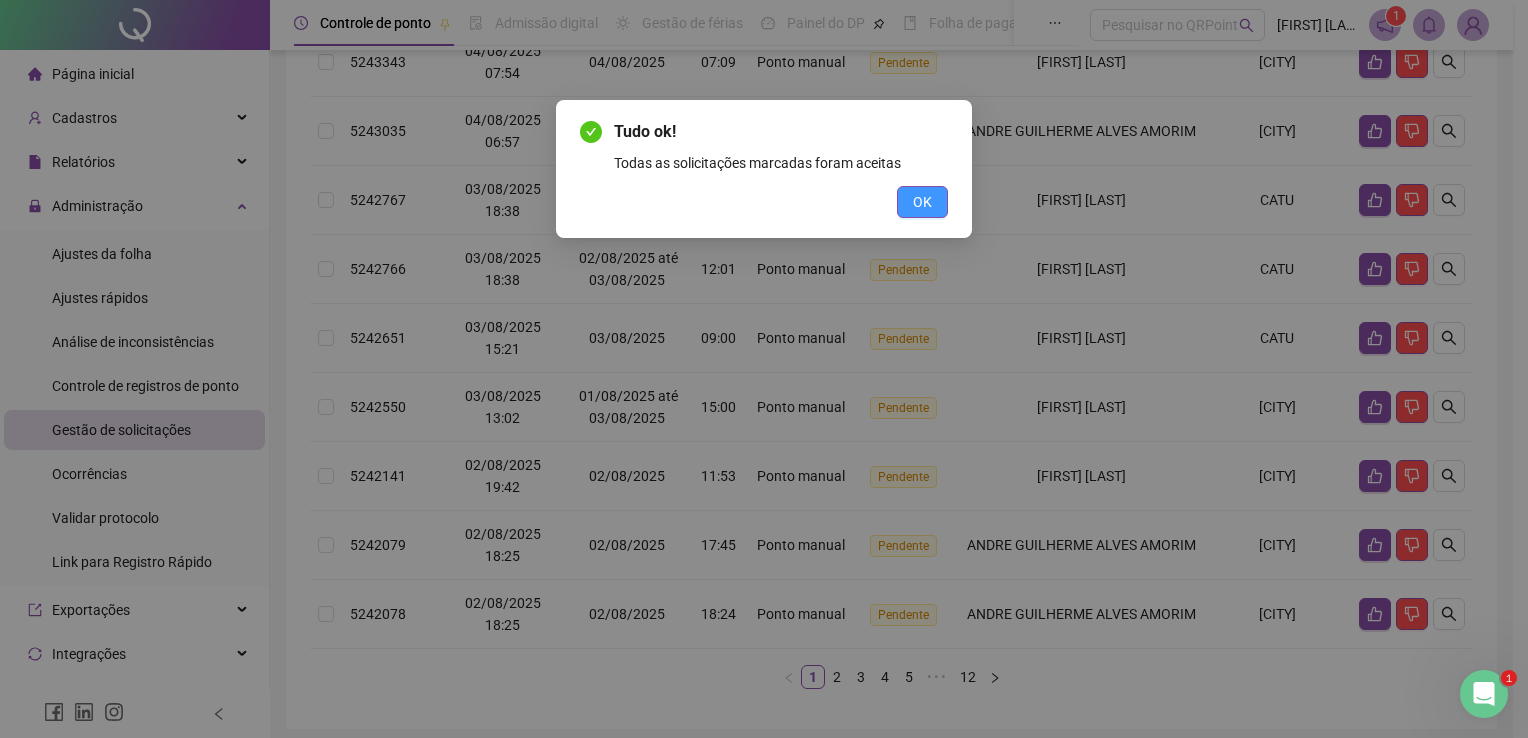 click on "OK" at bounding box center [922, 202] 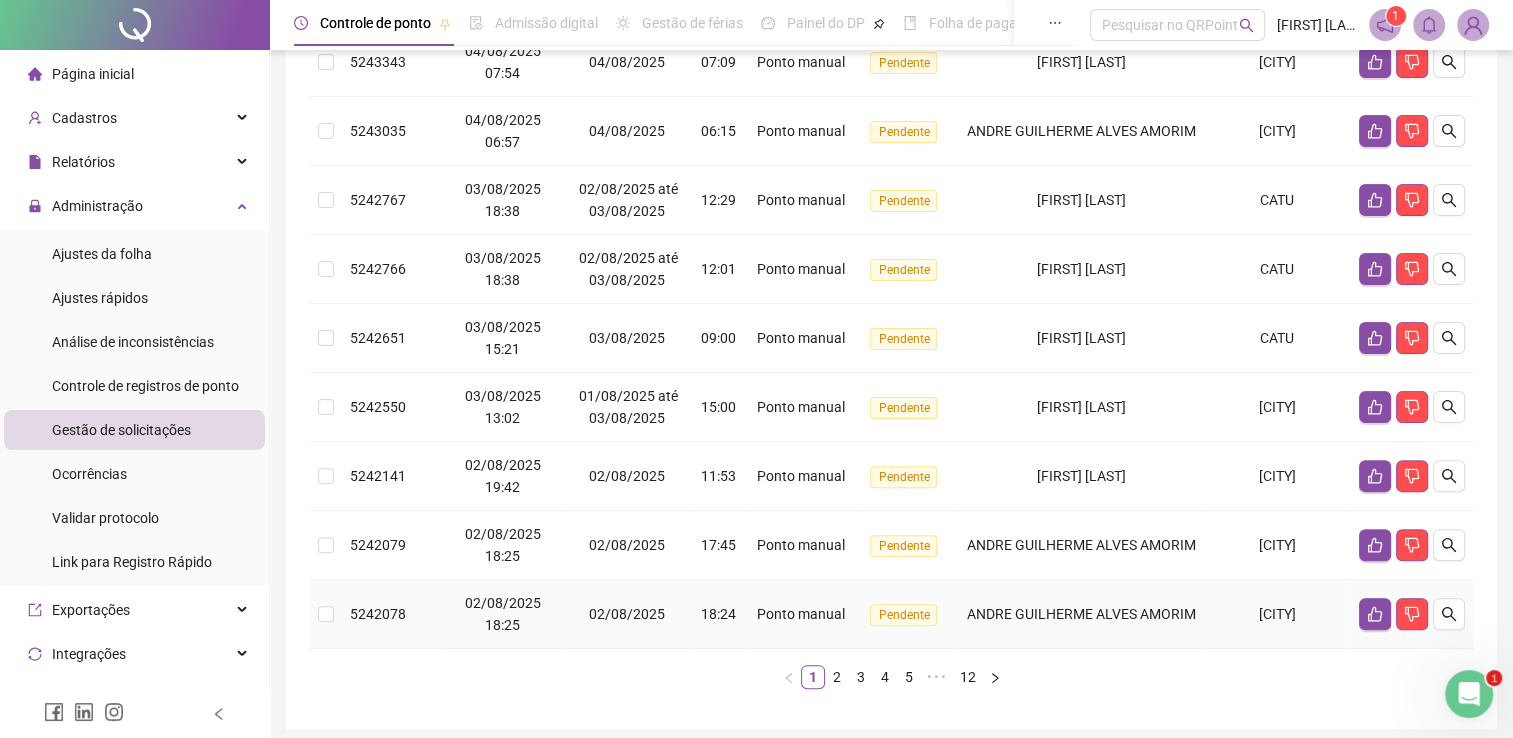 drag, startPoint x: 1102, startPoint y: 590, endPoint x: 1094, endPoint y: 558, distance: 32.984844 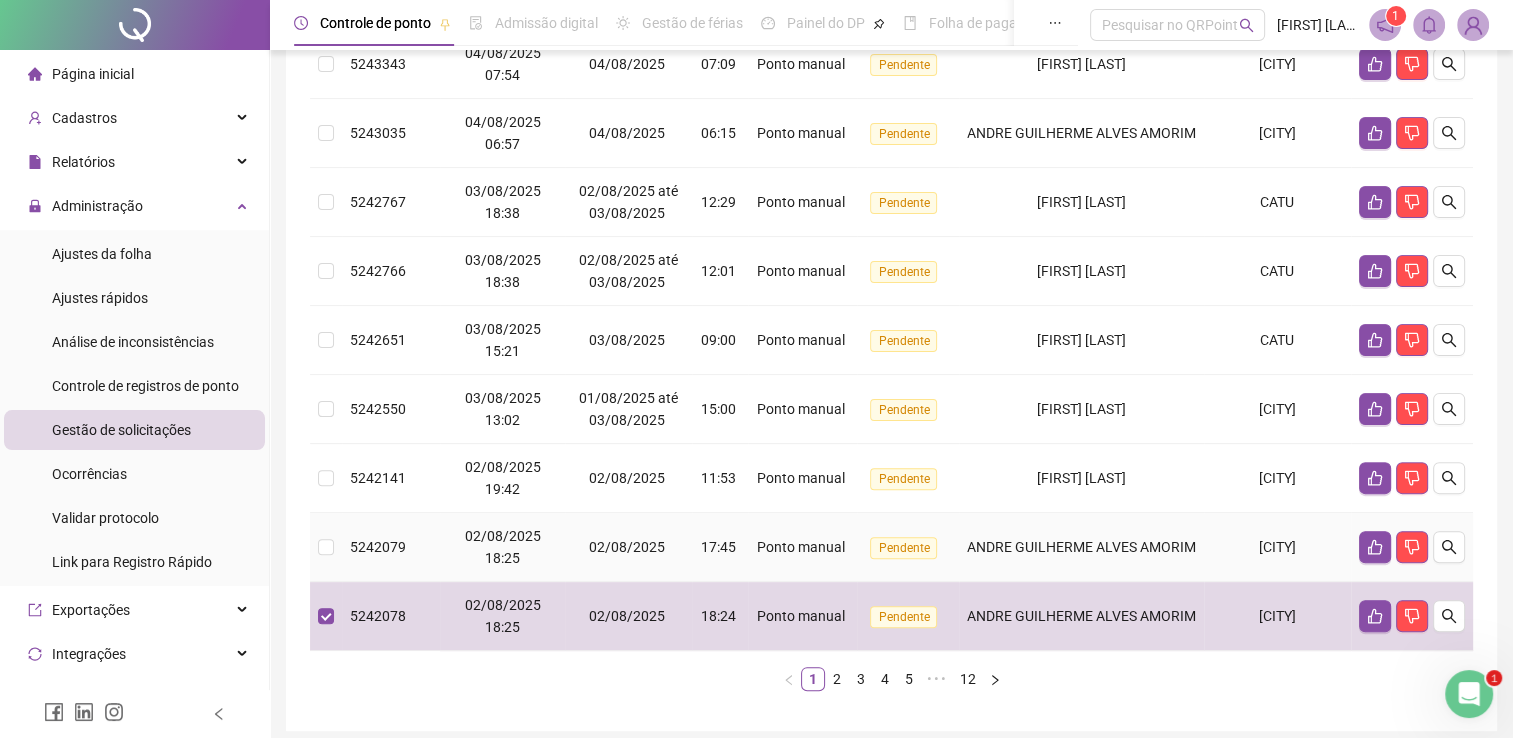 click on "ANDRE GUILHERME ALVES AMORIM" at bounding box center (1081, 547) 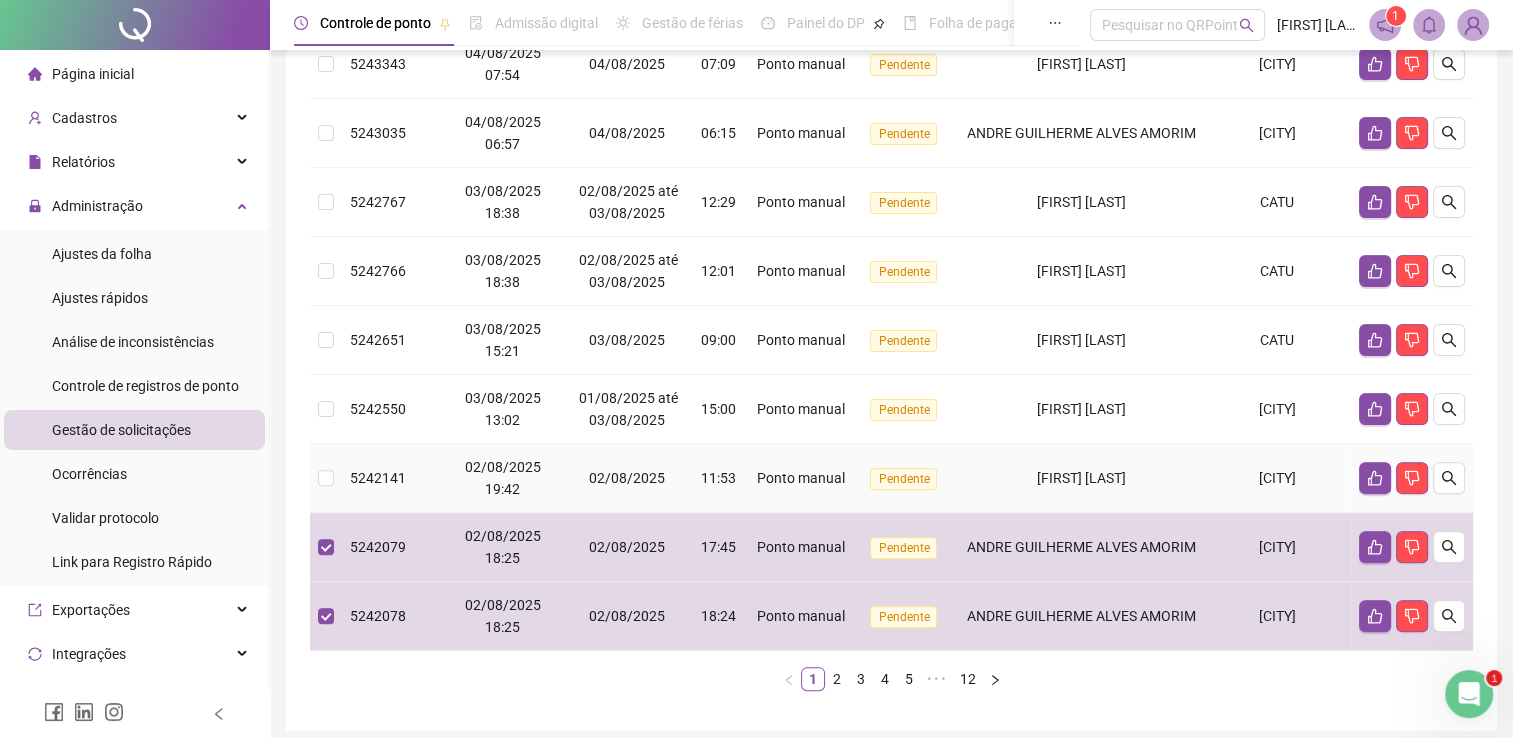 drag, startPoint x: 1096, startPoint y: 480, endPoint x: 1080, endPoint y: 438, distance: 44.94441 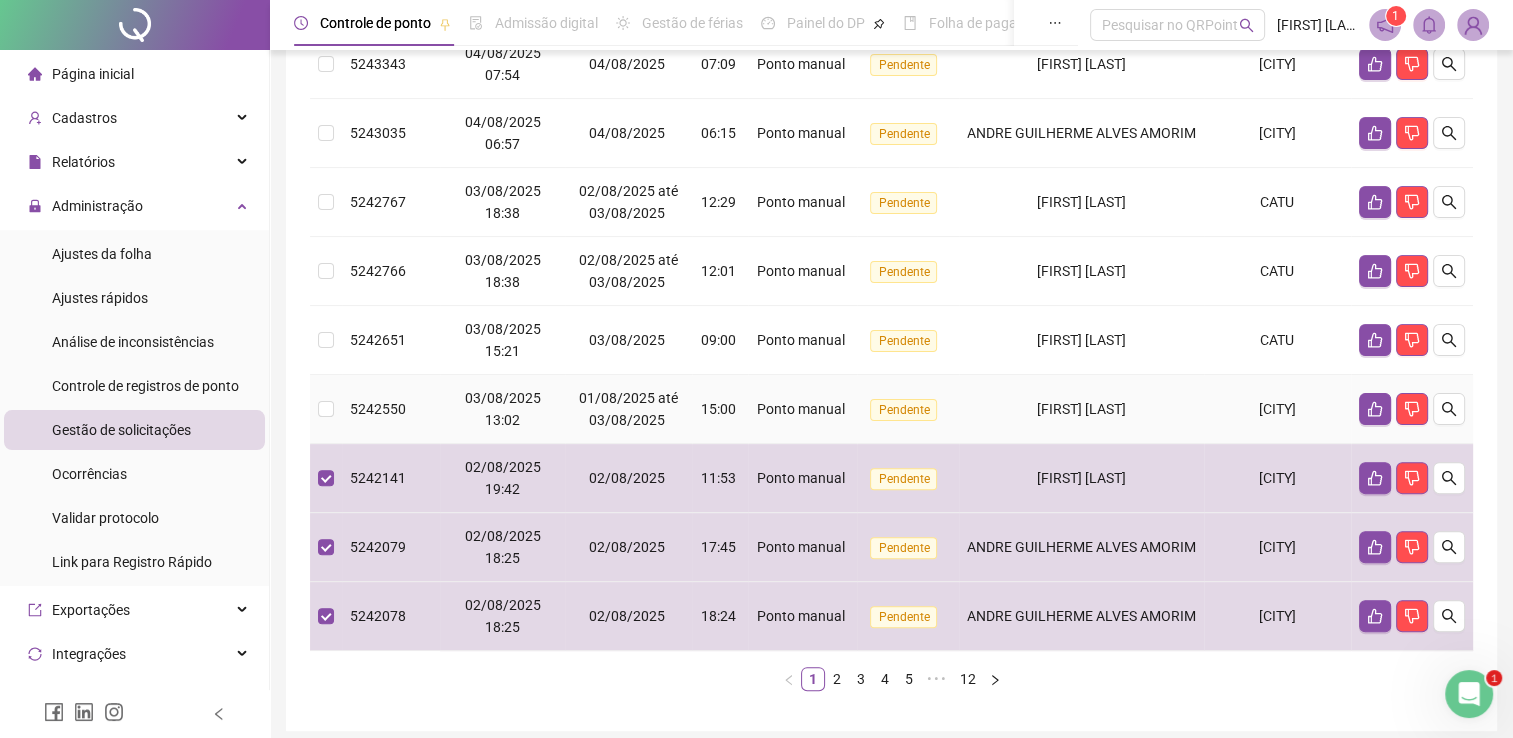 click on "[FIRST] [LAST]" at bounding box center [1081, 409] 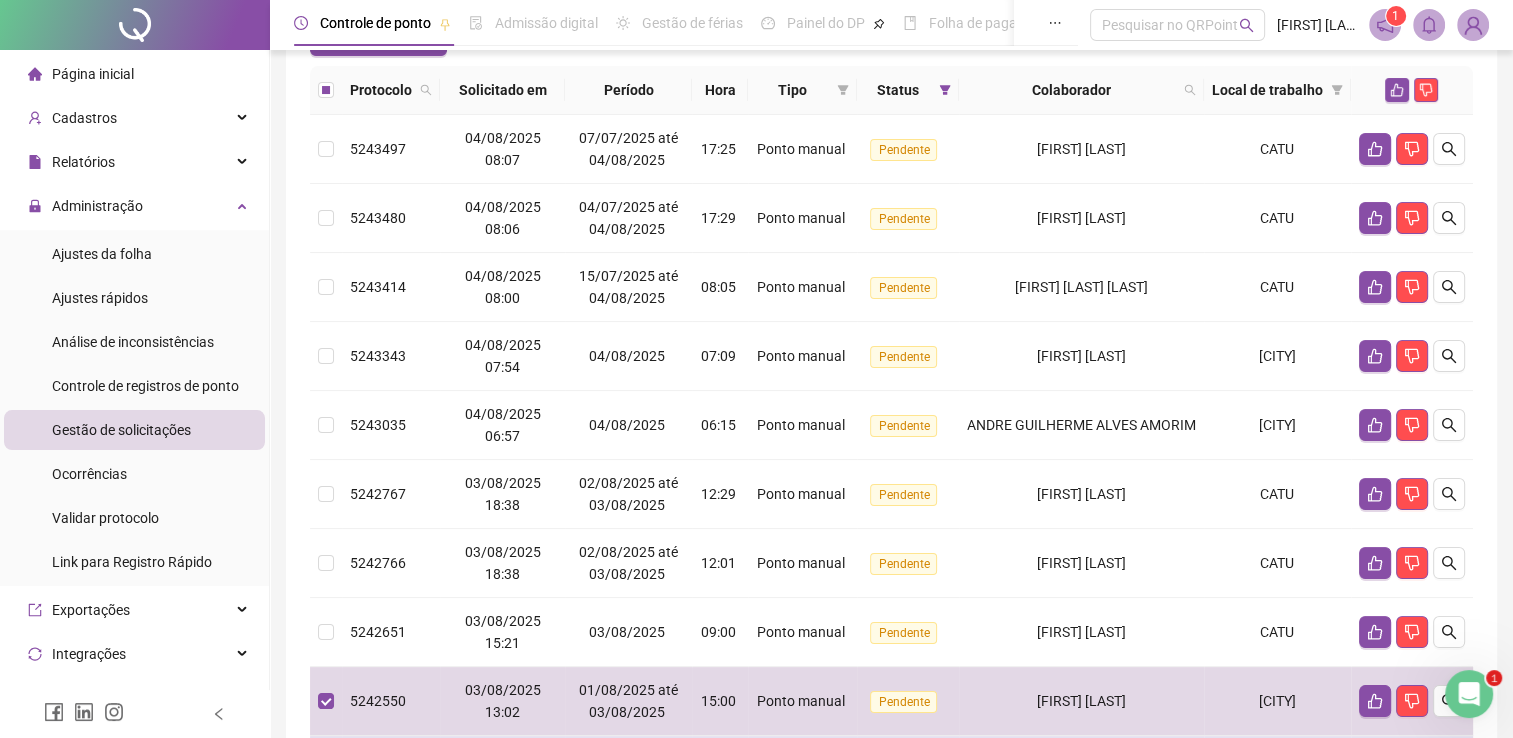 scroll, scrollTop: 100, scrollLeft: 0, axis: vertical 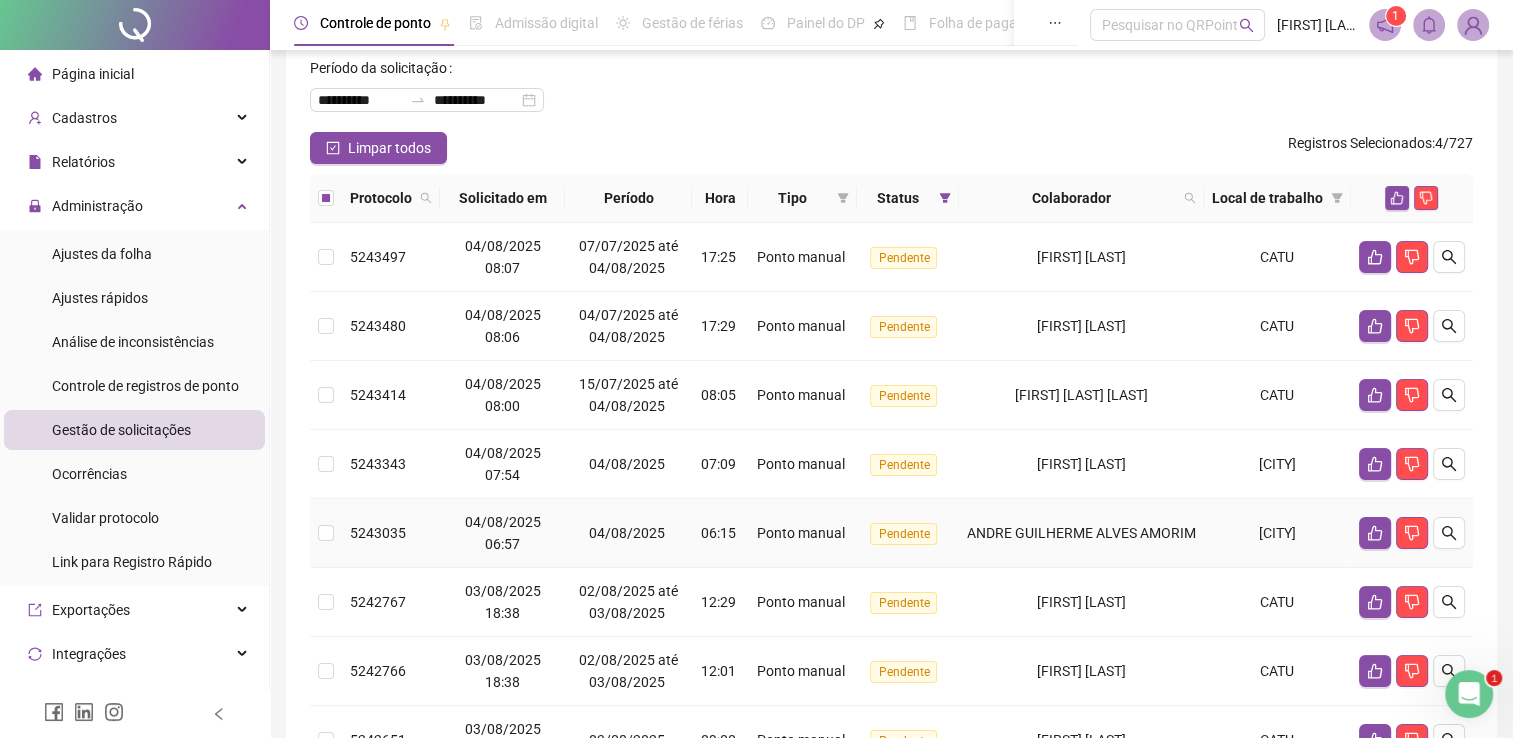 click on "ANDRE GUILHERME ALVES AMORIM" at bounding box center [1081, 533] 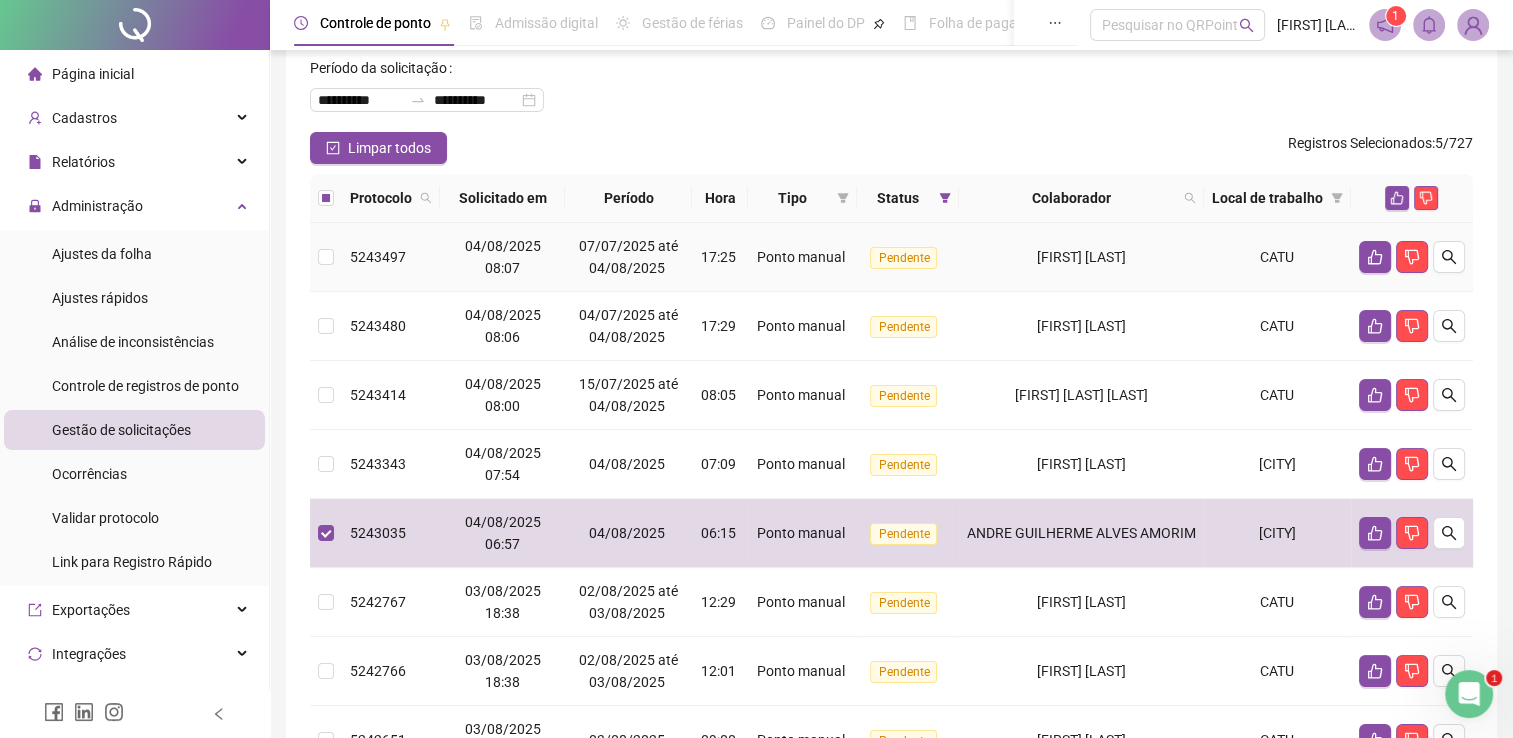 click on "[FIRST] [LAST]" at bounding box center (1081, 257) 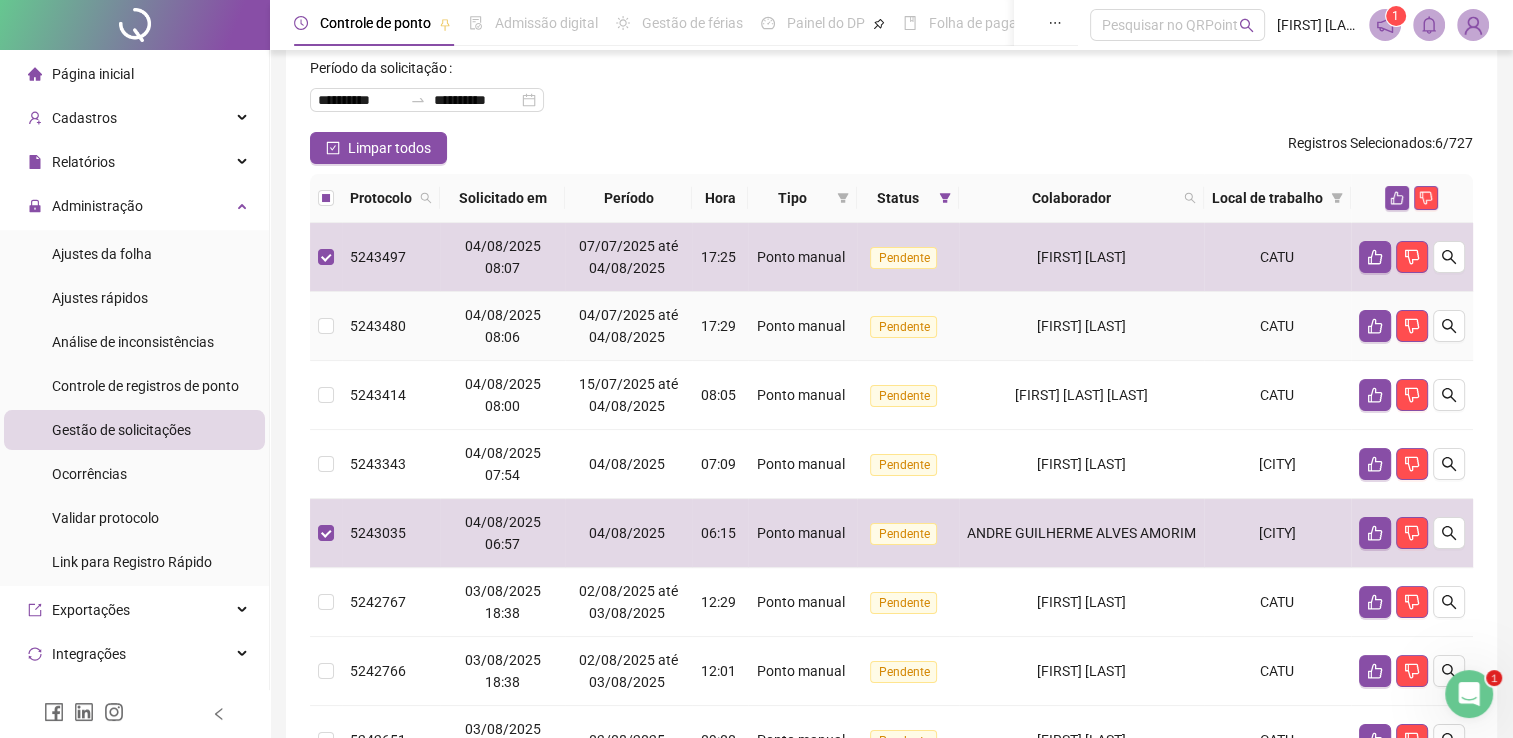 click on "[FIRST] [LAST]" at bounding box center [1081, 326] 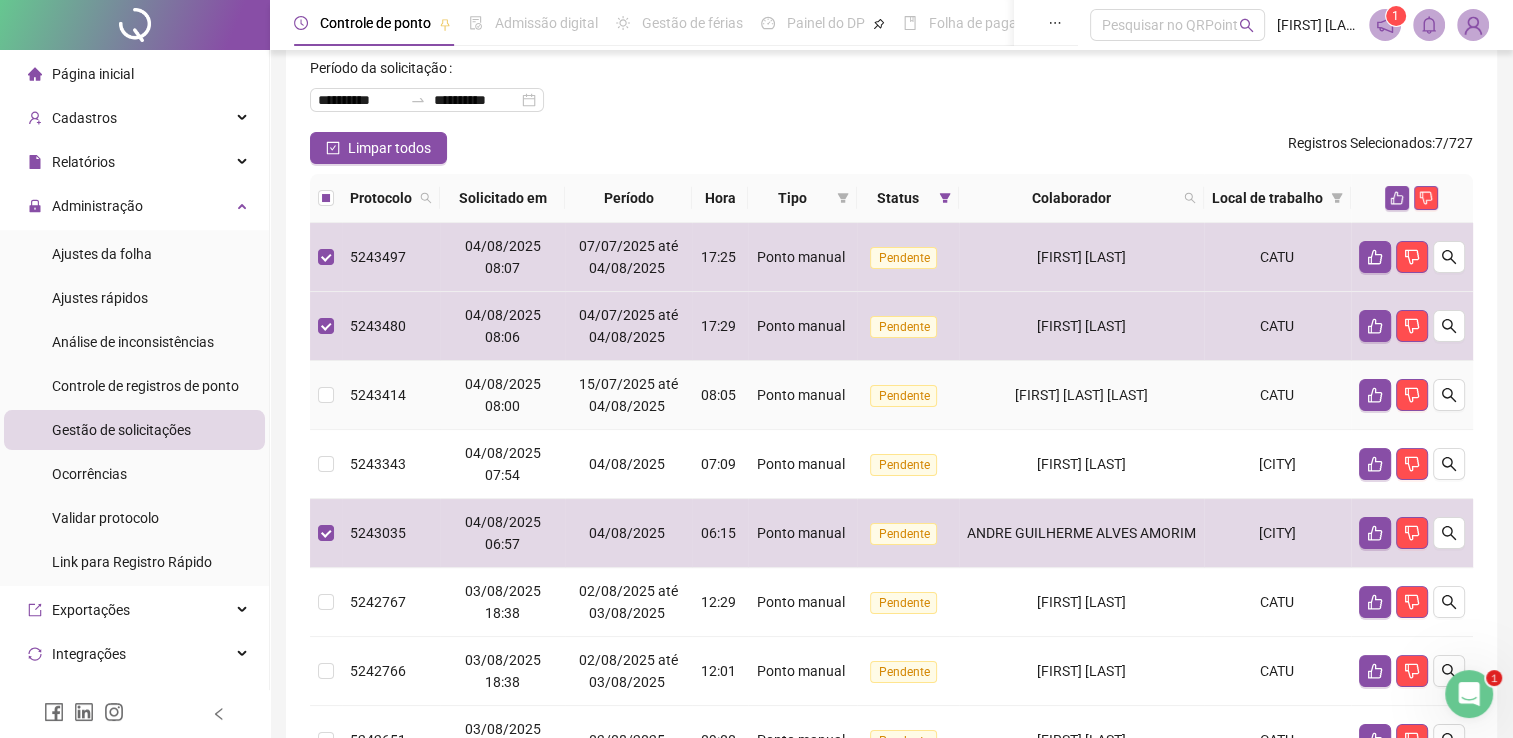 click on "[FIRST] [LAST] [LAST]" at bounding box center [1081, 395] 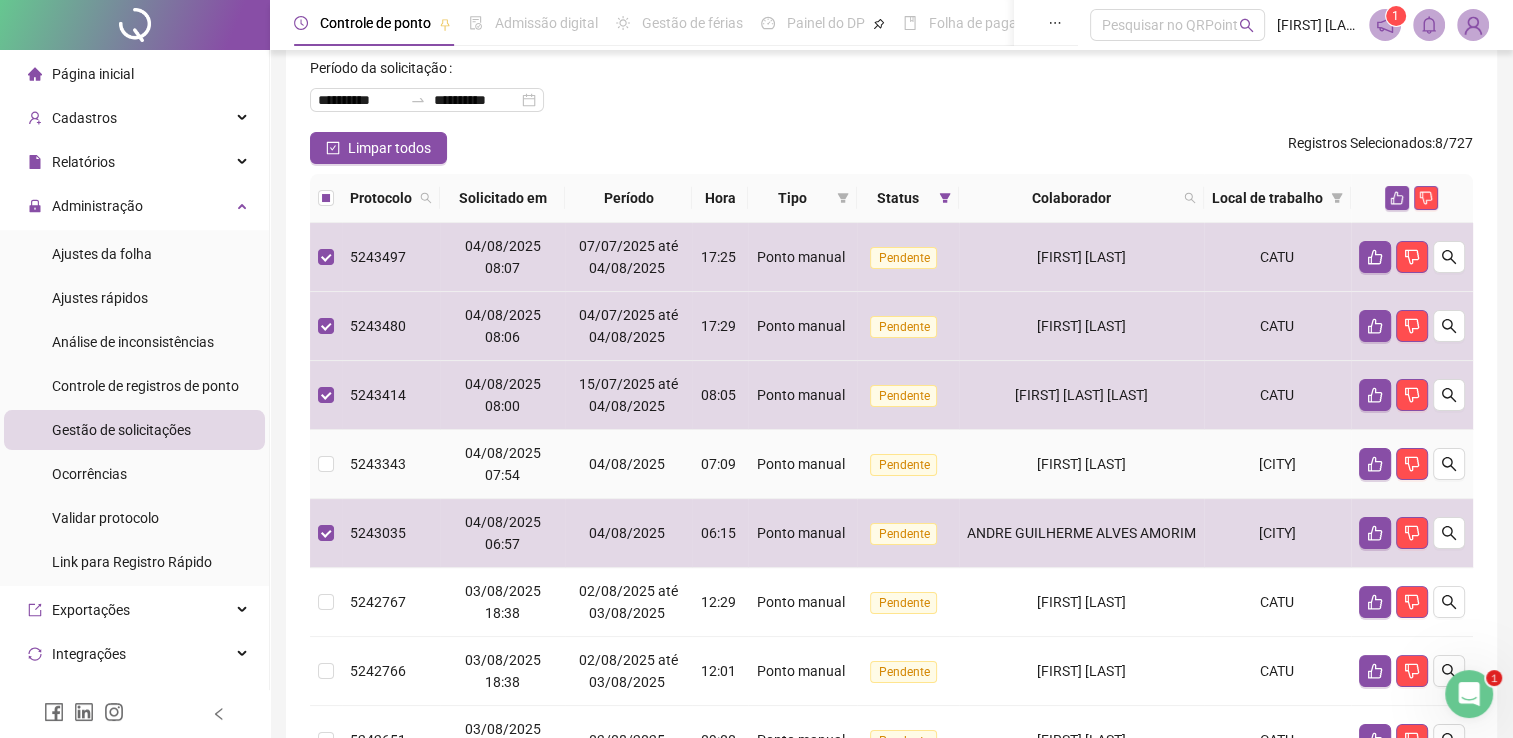 click on "[FIRST] [LAST]" at bounding box center [1081, 464] 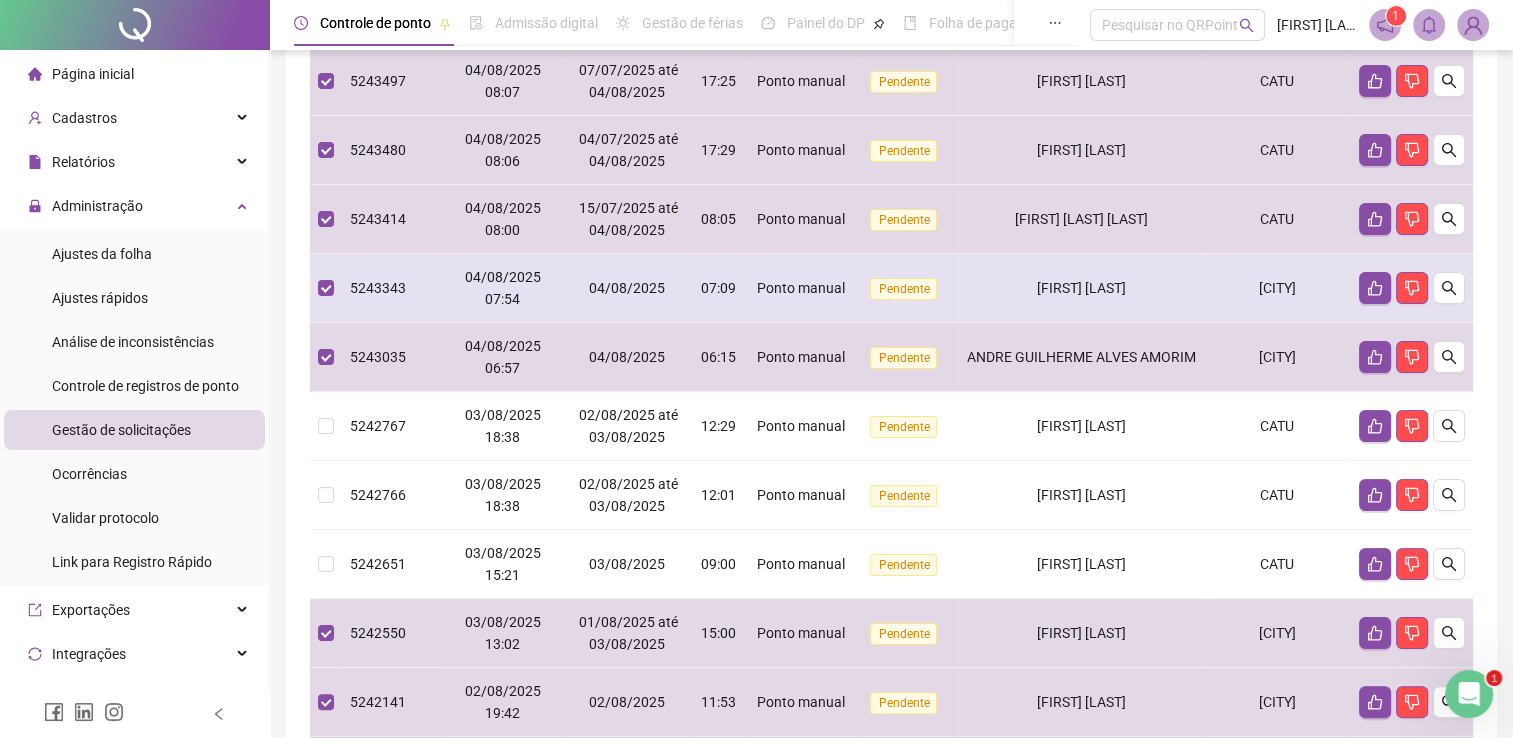 scroll, scrollTop: 0, scrollLeft: 0, axis: both 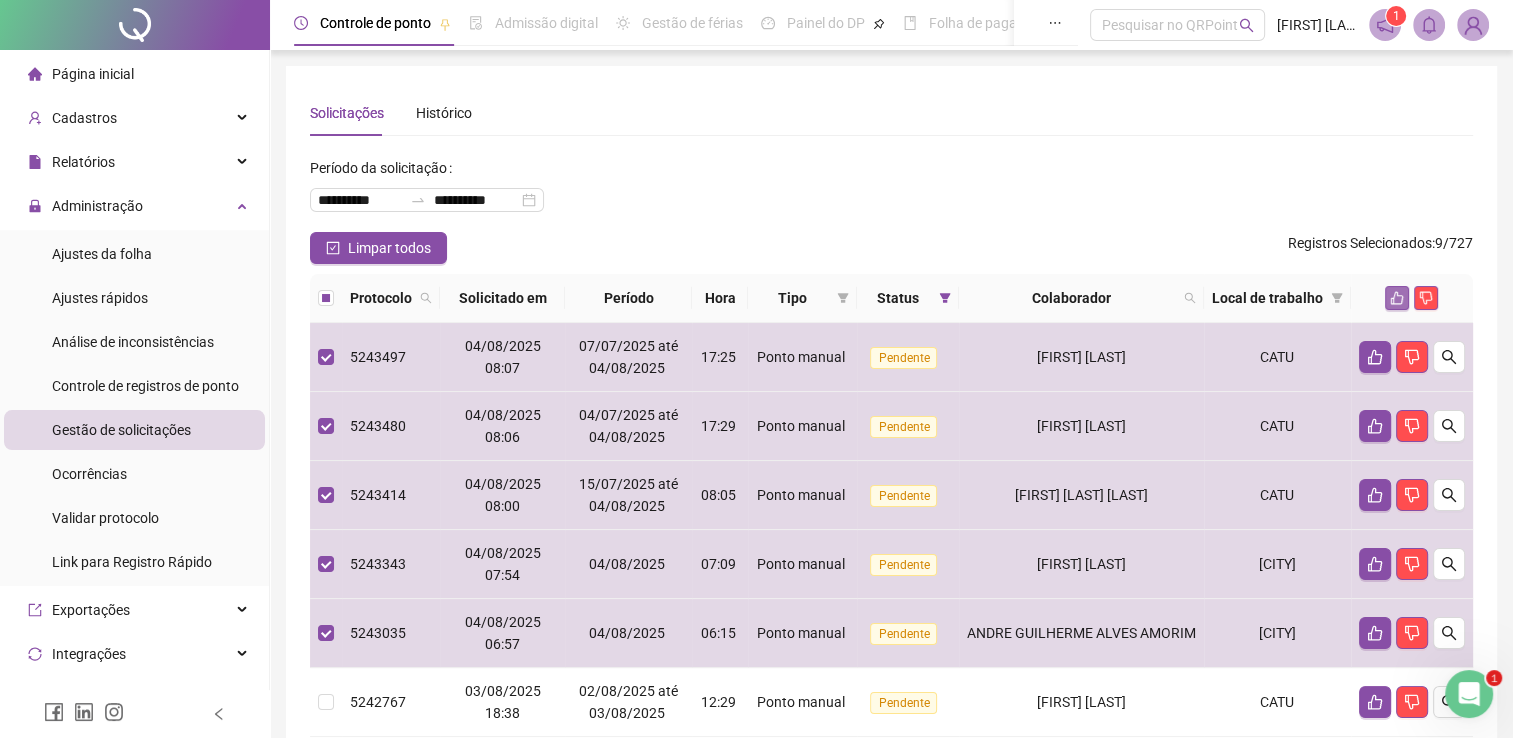 click at bounding box center [1397, 298] 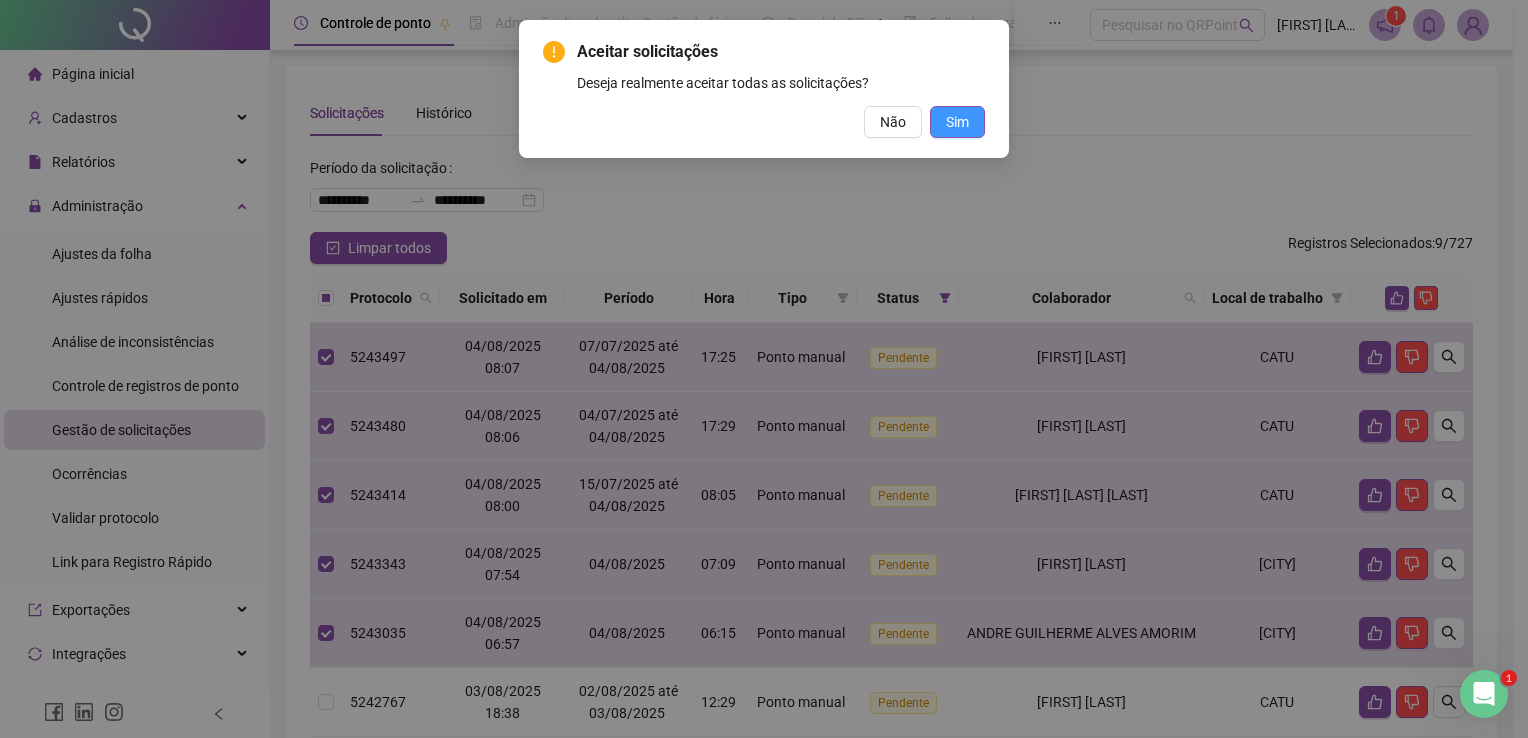 click on "Sim" at bounding box center (957, 122) 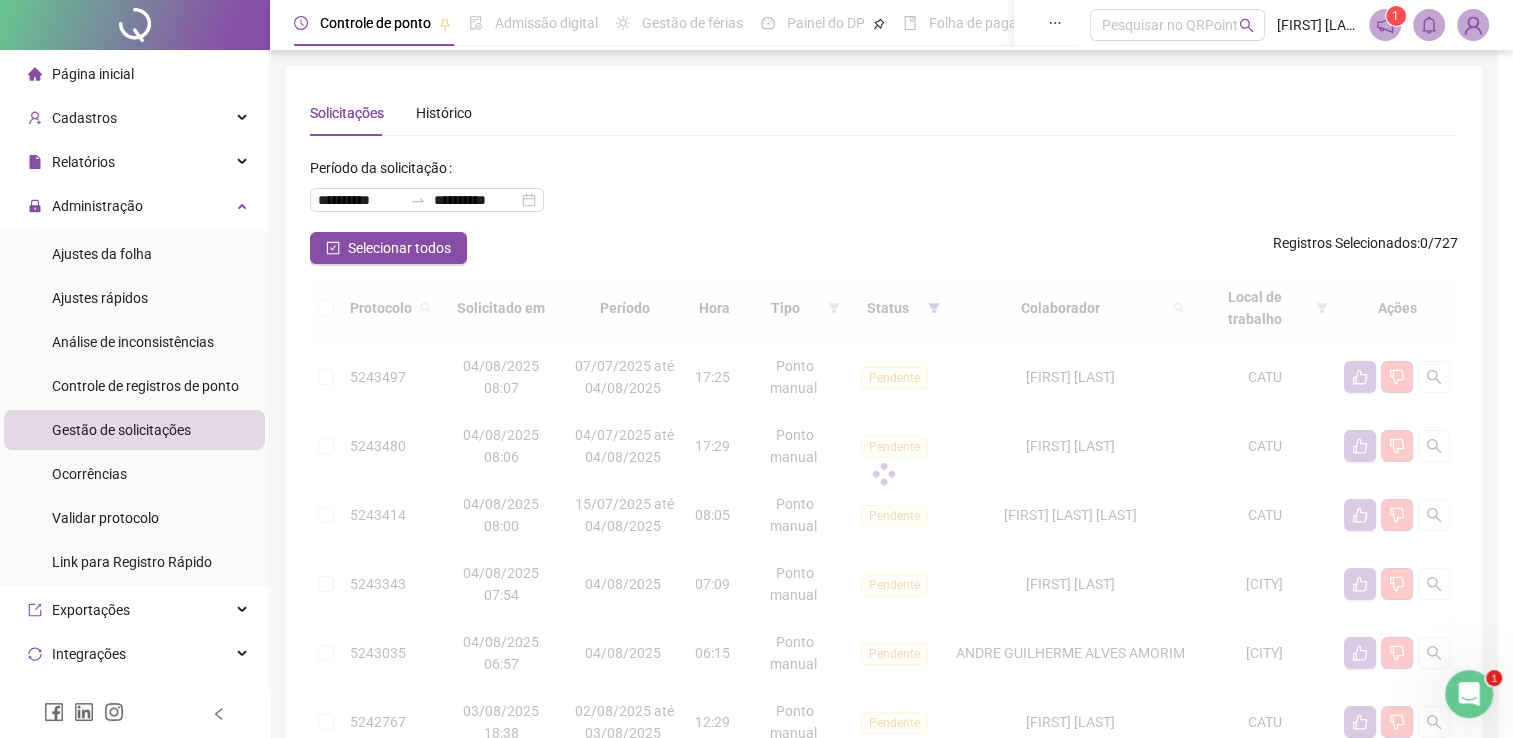 scroll, scrollTop: 300, scrollLeft: 0, axis: vertical 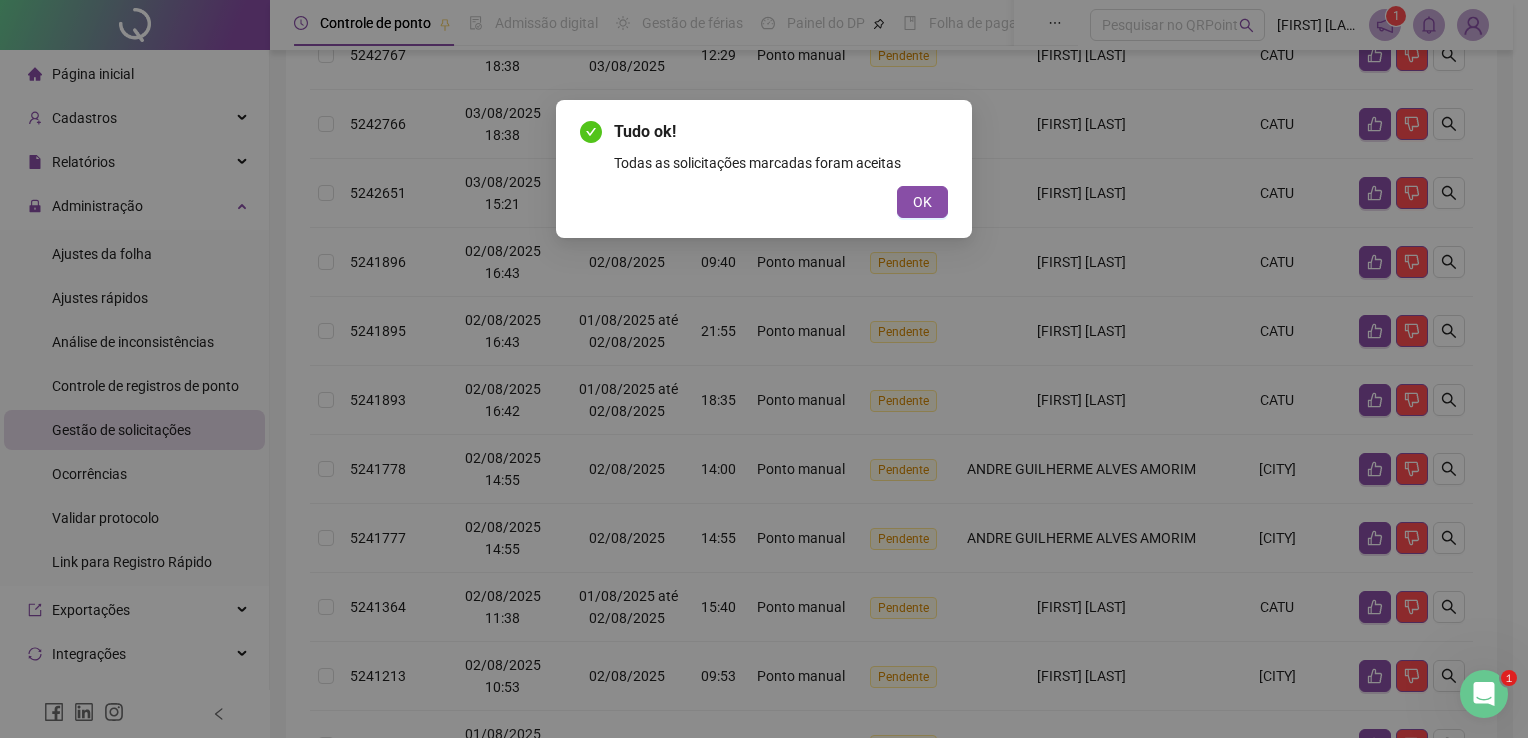drag, startPoint x: 902, startPoint y: 187, endPoint x: 916, endPoint y: 198, distance: 17.804493 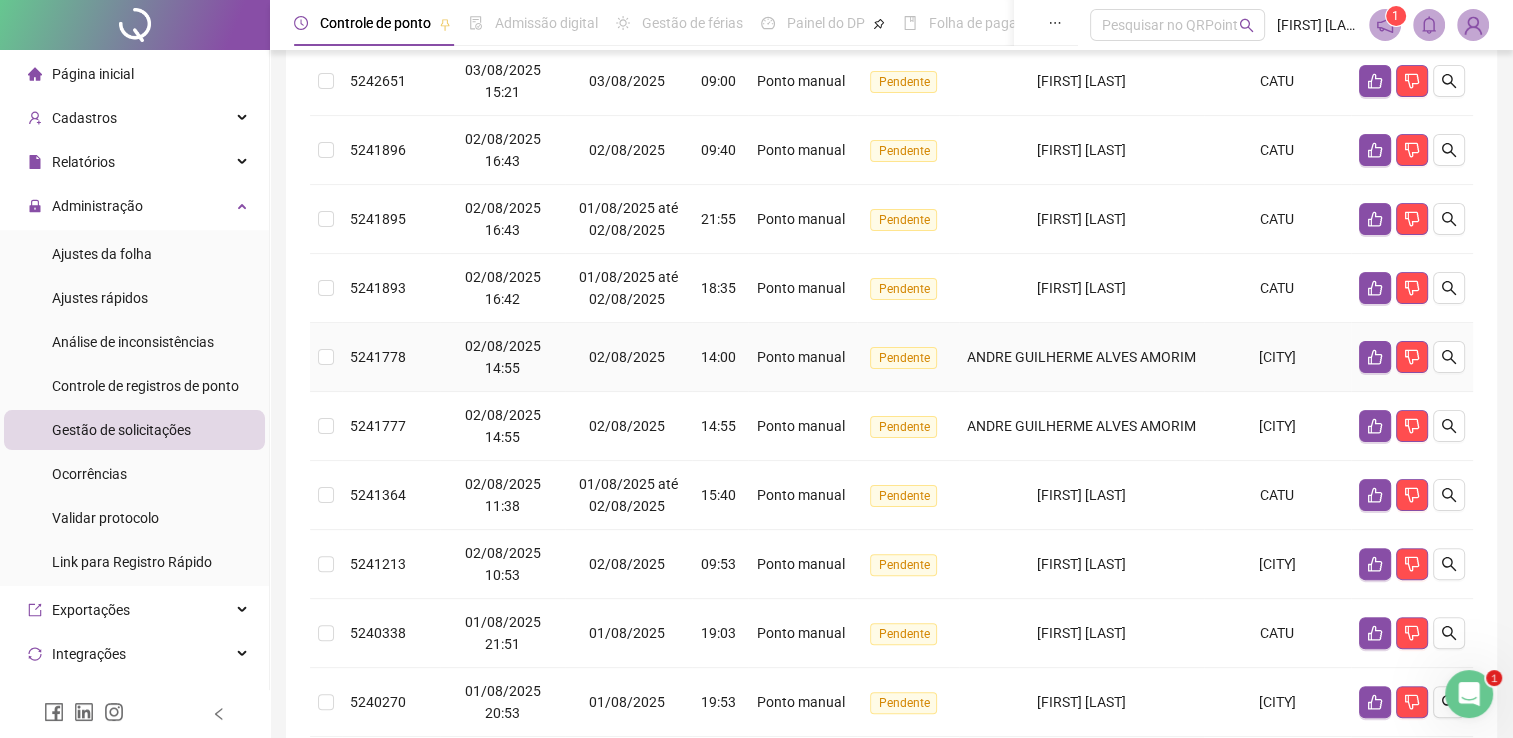 scroll, scrollTop: 574, scrollLeft: 0, axis: vertical 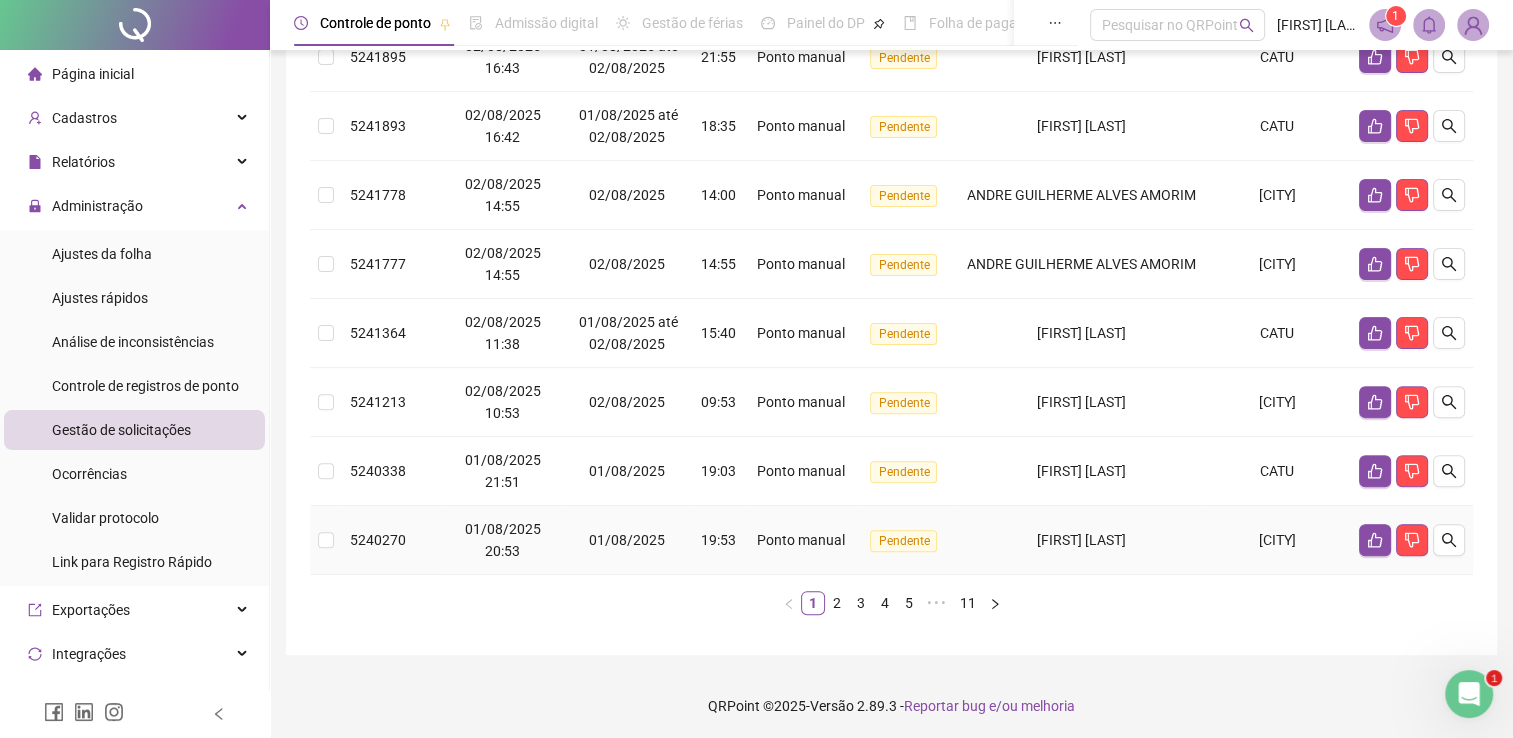 click on "[FIRST] [LAST]" at bounding box center (1081, 540) 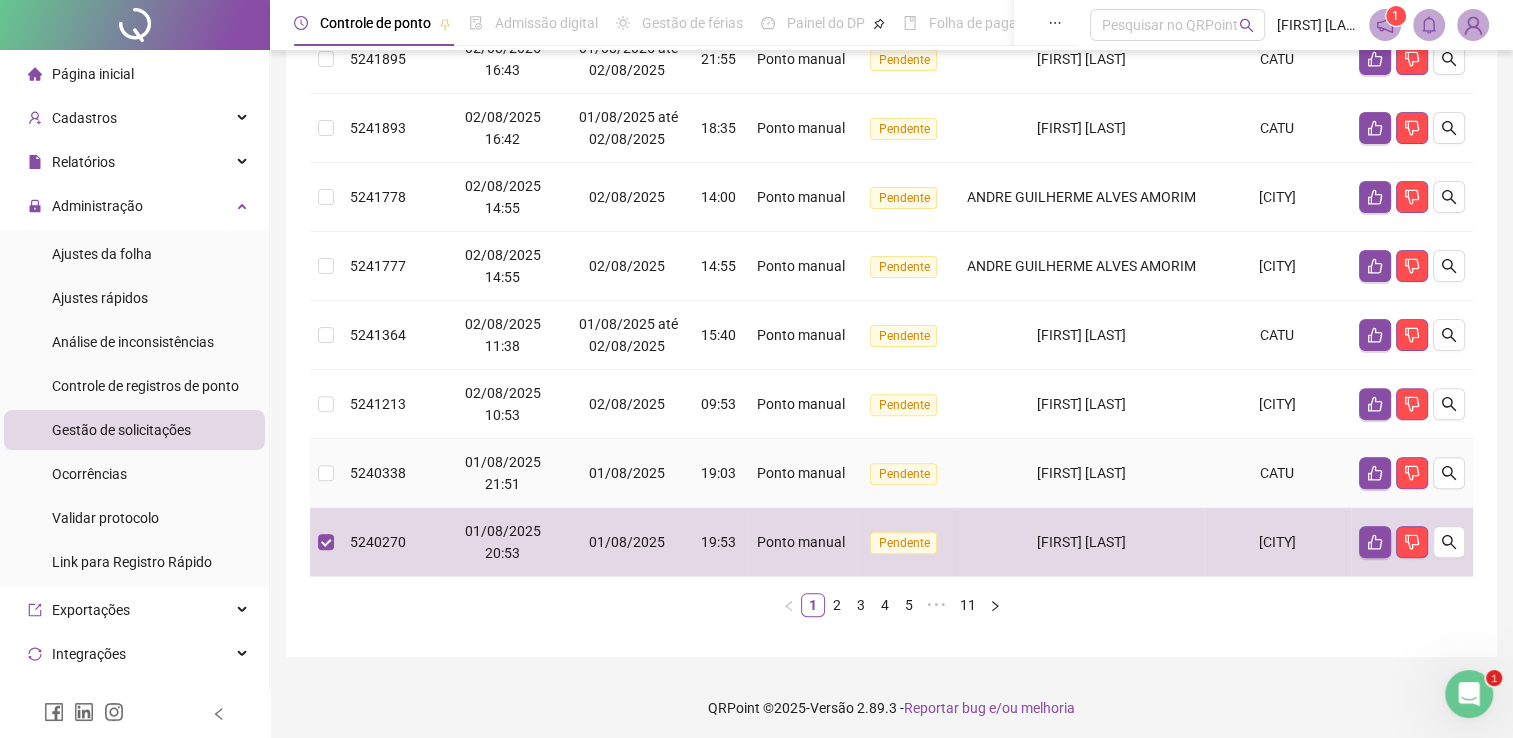 click on "[FIRST] [LAST]" at bounding box center (1081, 473) 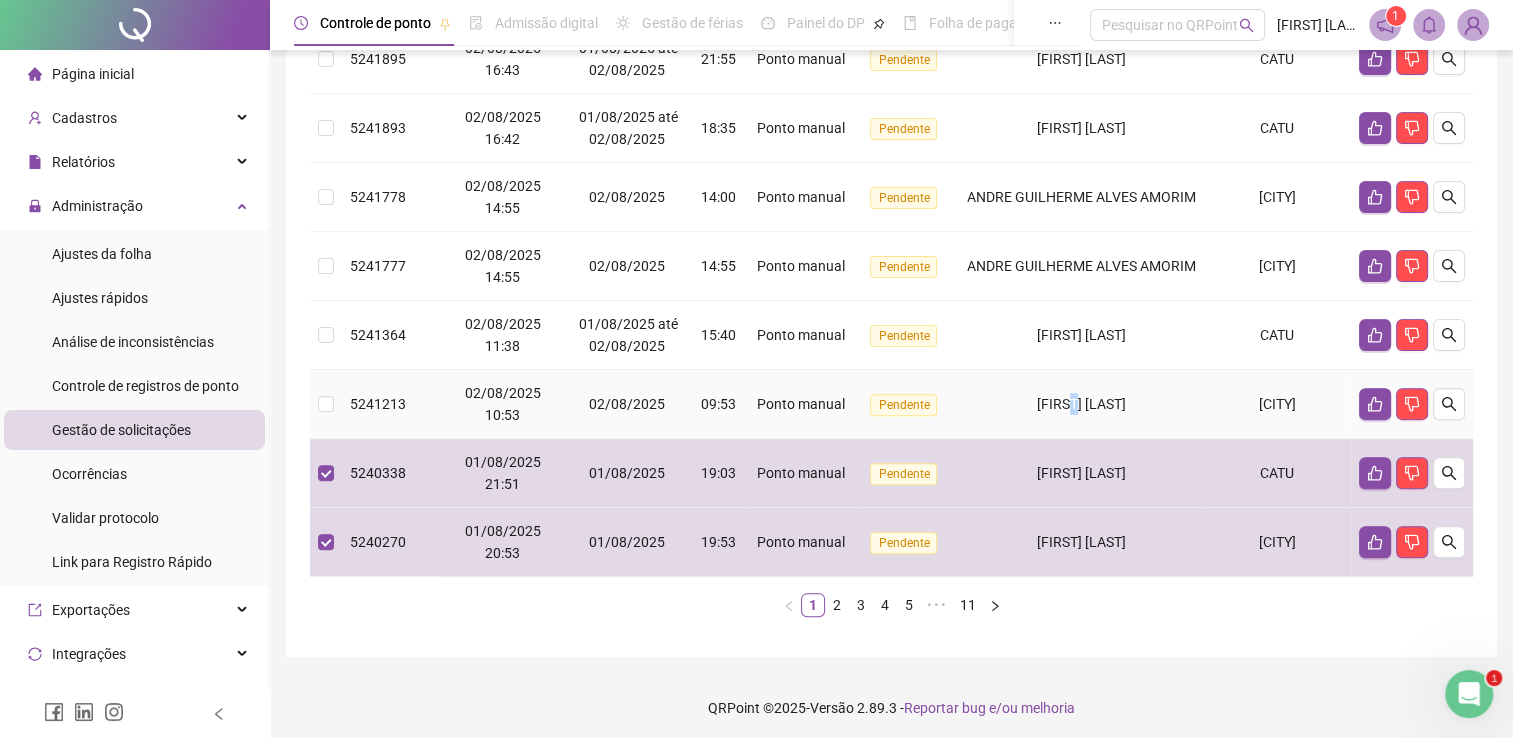 drag, startPoint x: 1041, startPoint y: 410, endPoint x: 1037, endPoint y: 382, distance: 28.284271 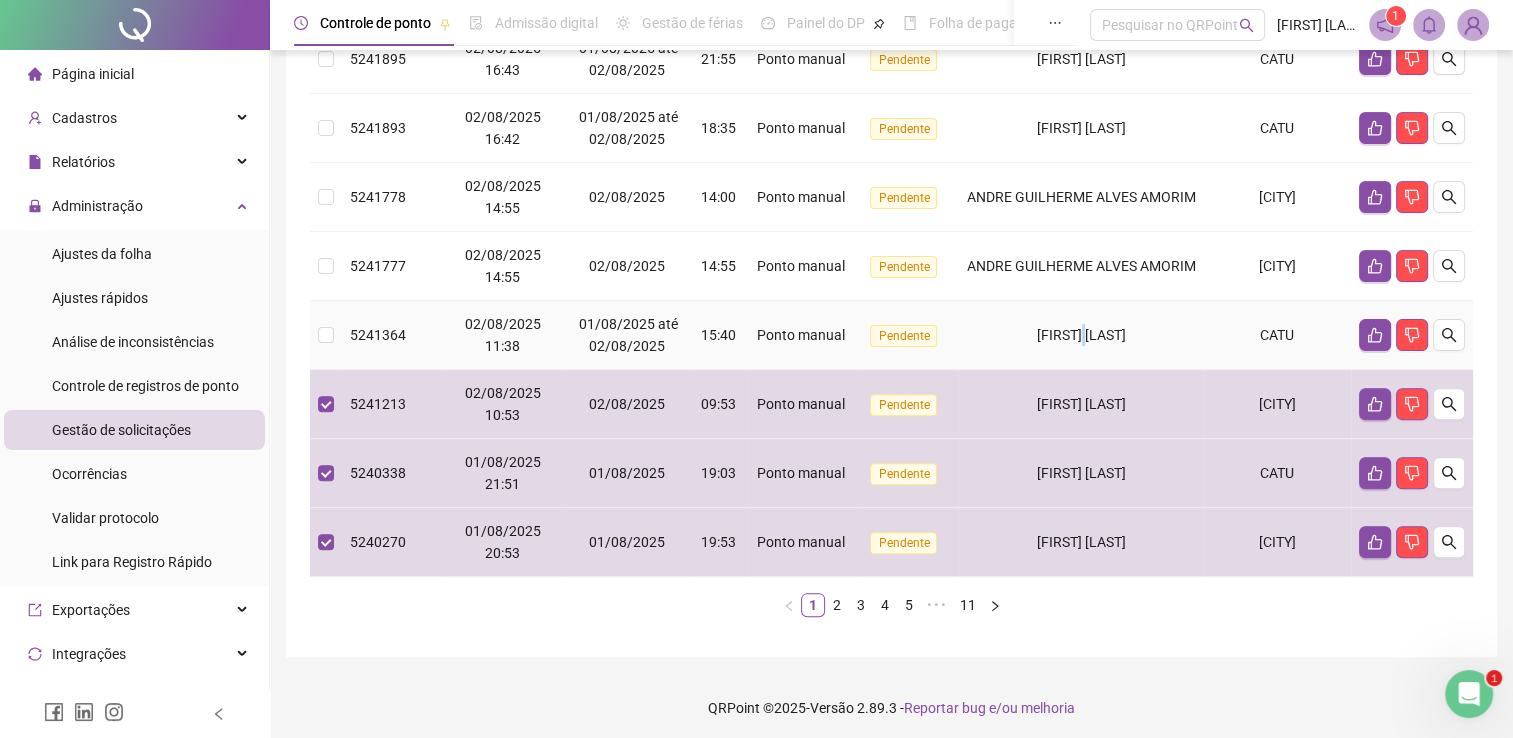drag, startPoint x: 1037, startPoint y: 382, endPoint x: 1023, endPoint y: 346, distance: 38.626415 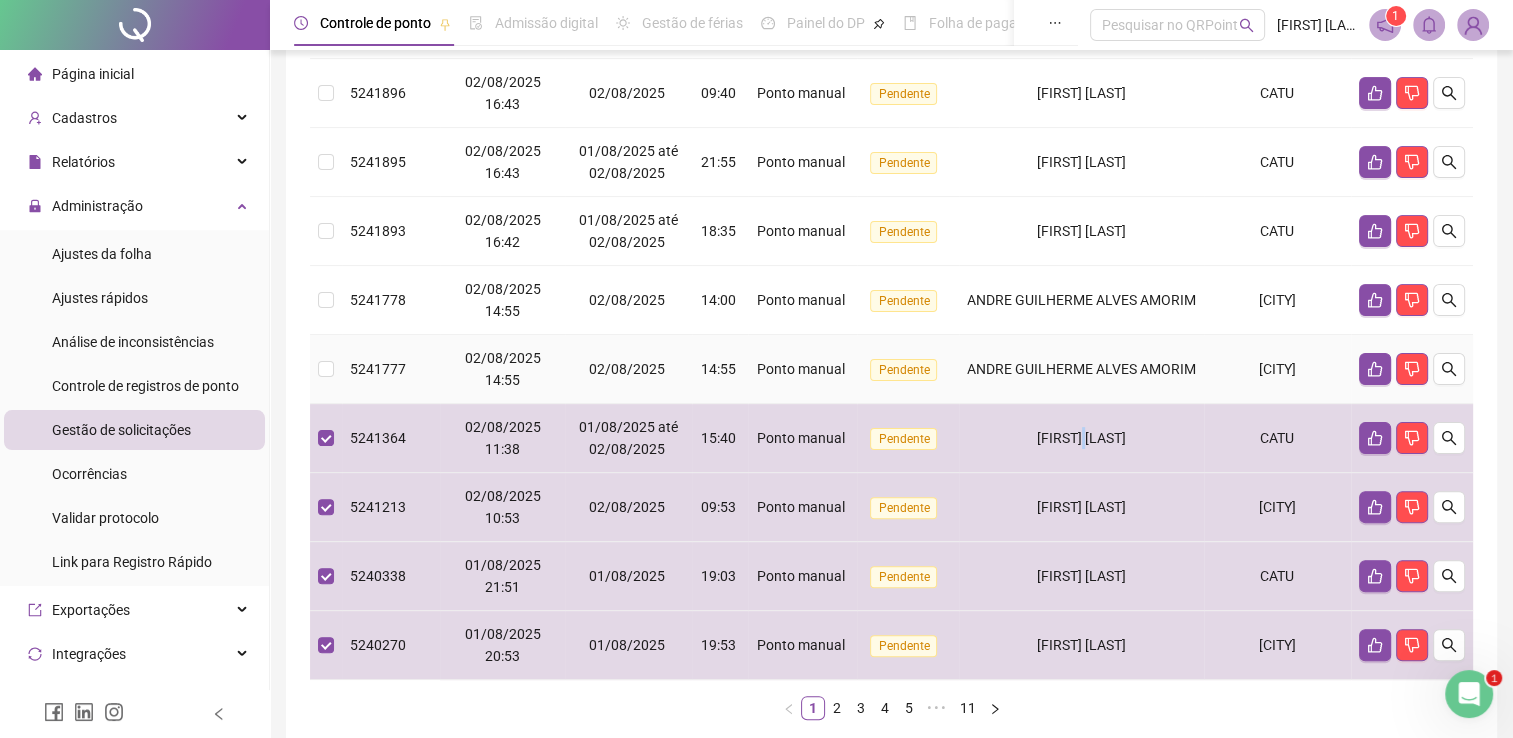 scroll, scrollTop: 374, scrollLeft: 0, axis: vertical 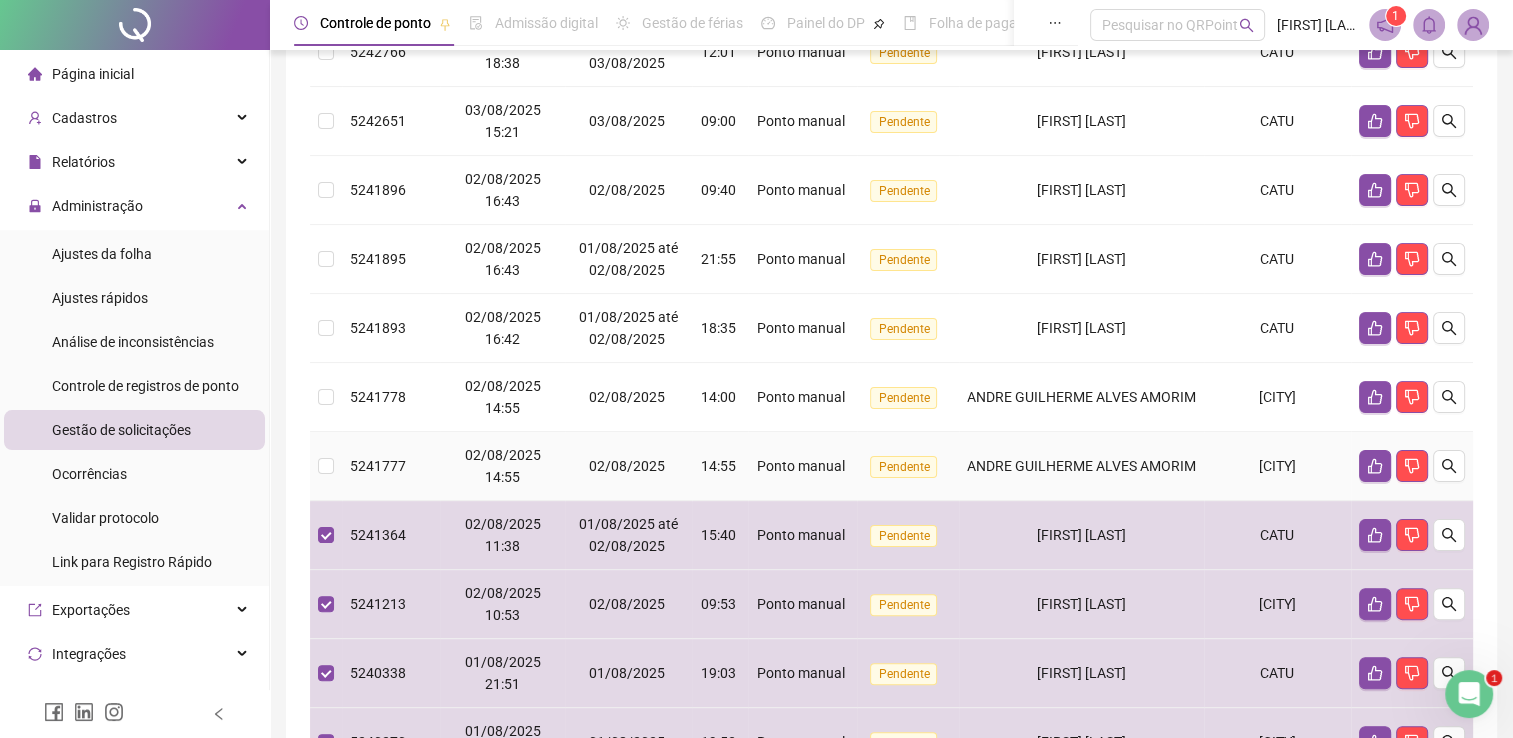 drag, startPoint x: 1015, startPoint y: 444, endPoint x: 1008, endPoint y: 376, distance: 68.359344 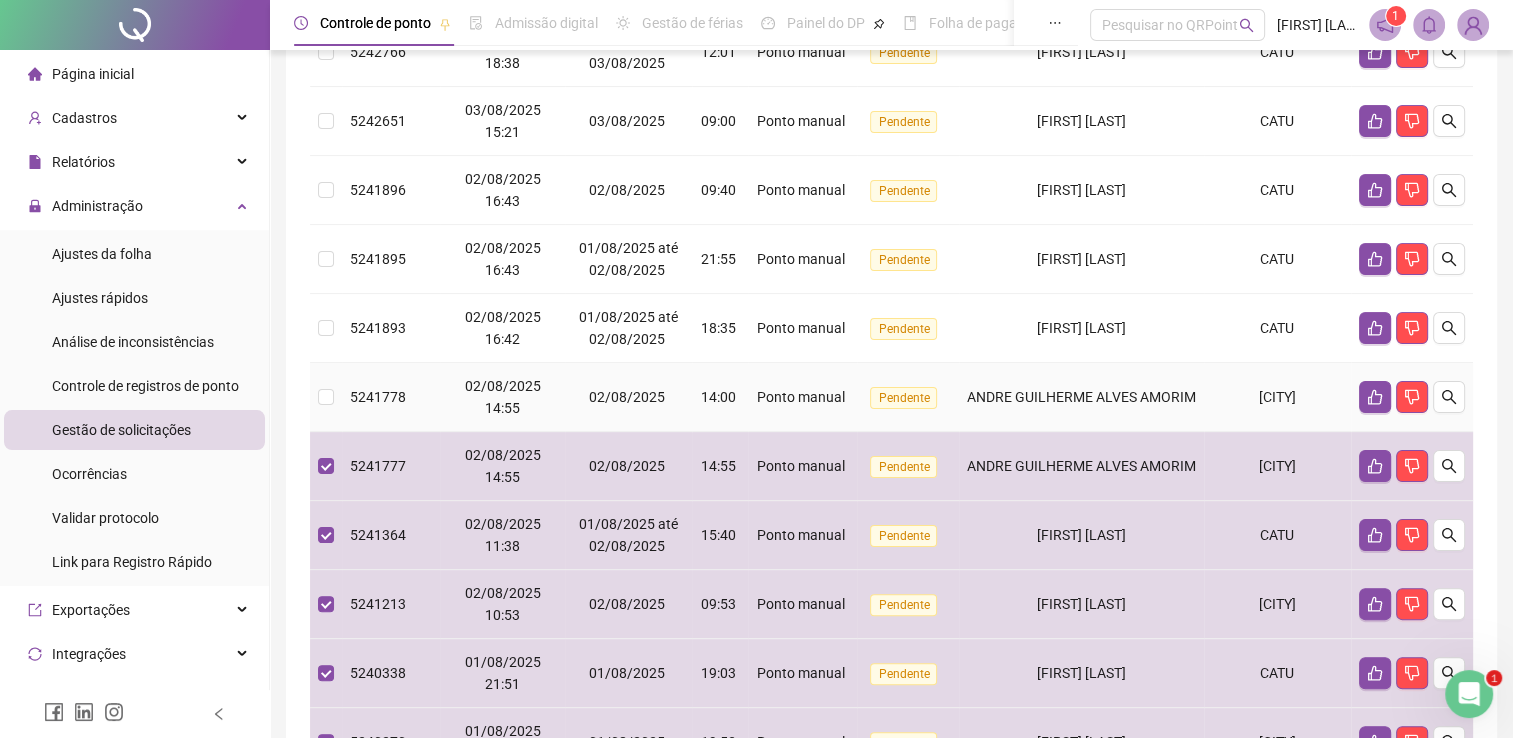 click on "ANDRE GUILHERME ALVES AMORIM" at bounding box center (1081, 397) 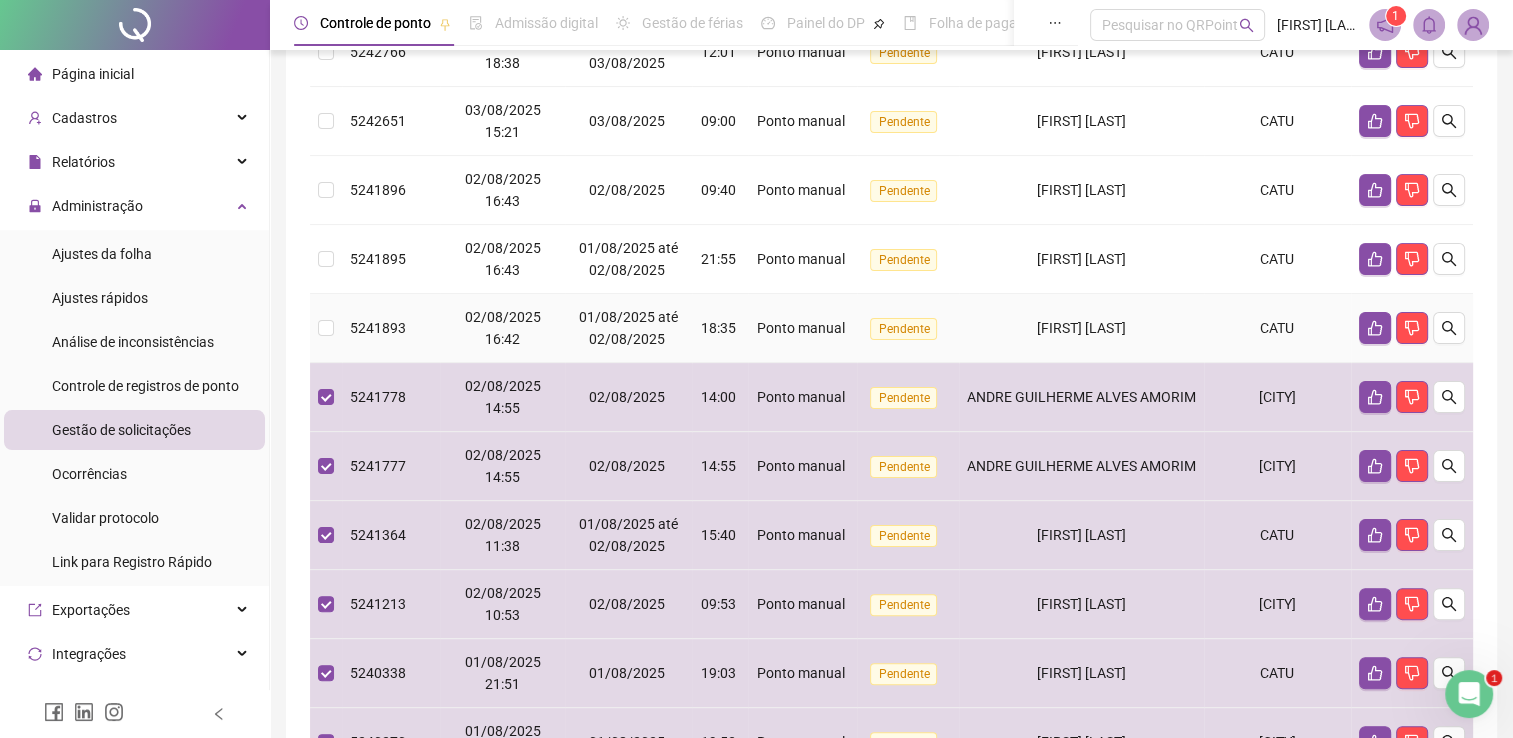 click on "[FIRST] [LAST]" at bounding box center (1081, 328) 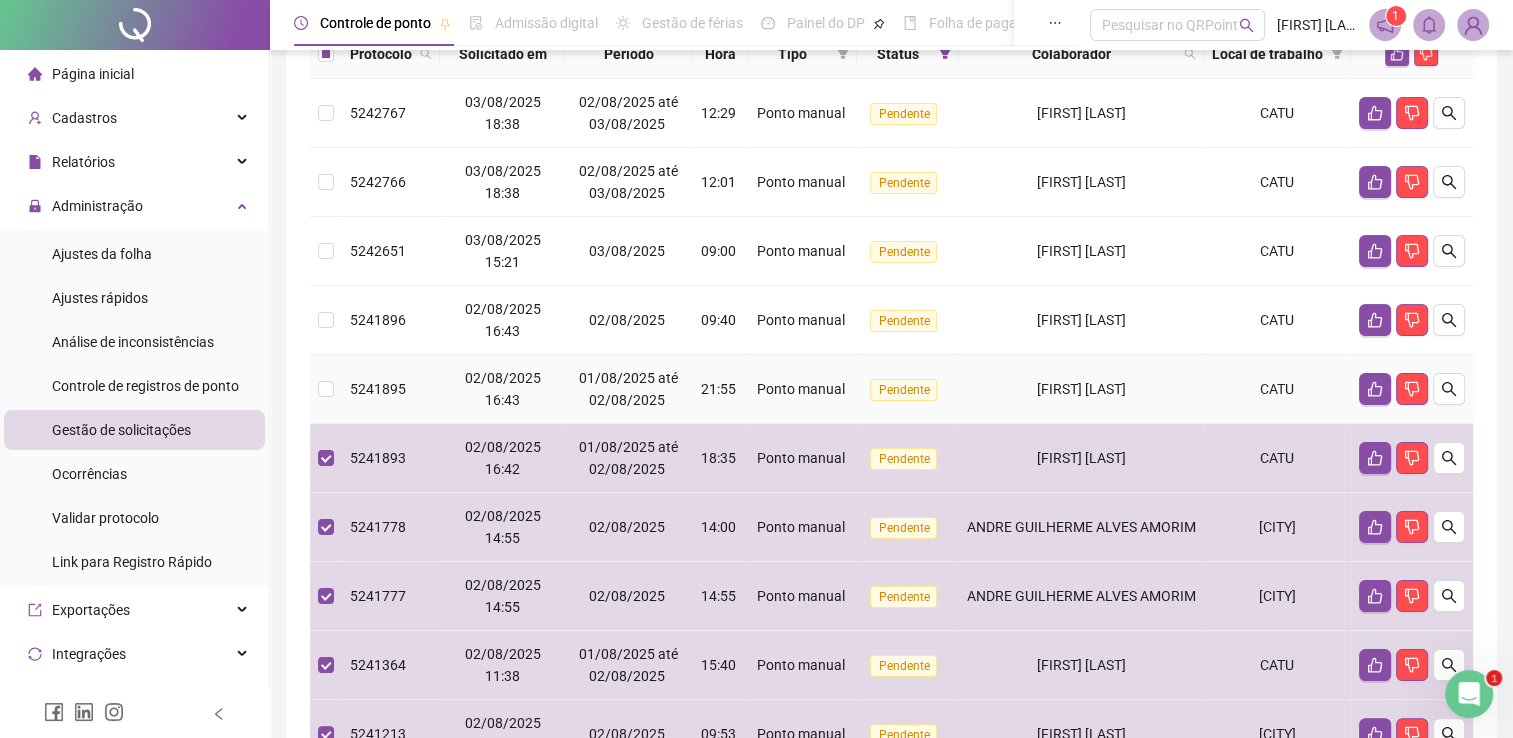 scroll, scrollTop: 174, scrollLeft: 0, axis: vertical 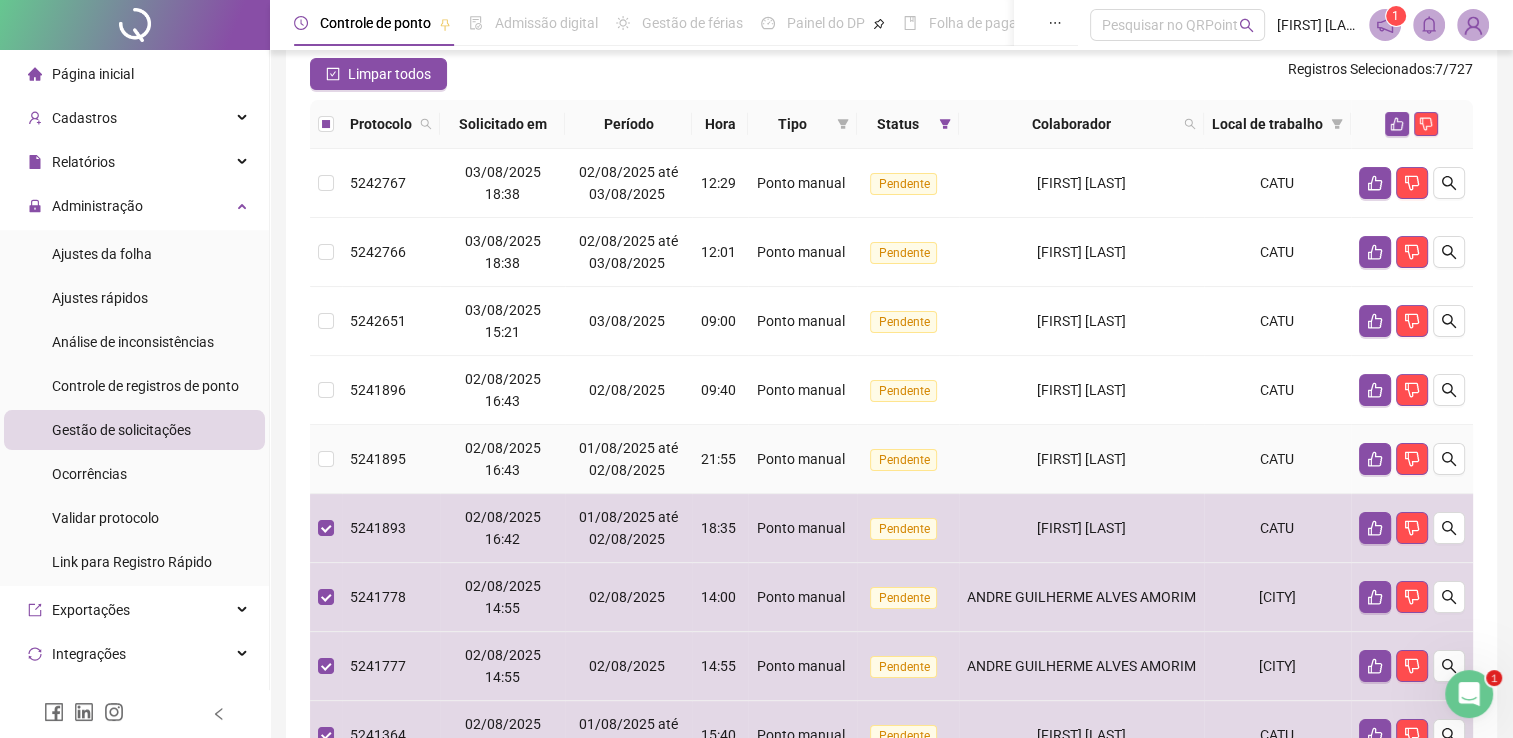 drag, startPoint x: 1038, startPoint y: 437, endPoint x: 1025, endPoint y: 387, distance: 51.662365 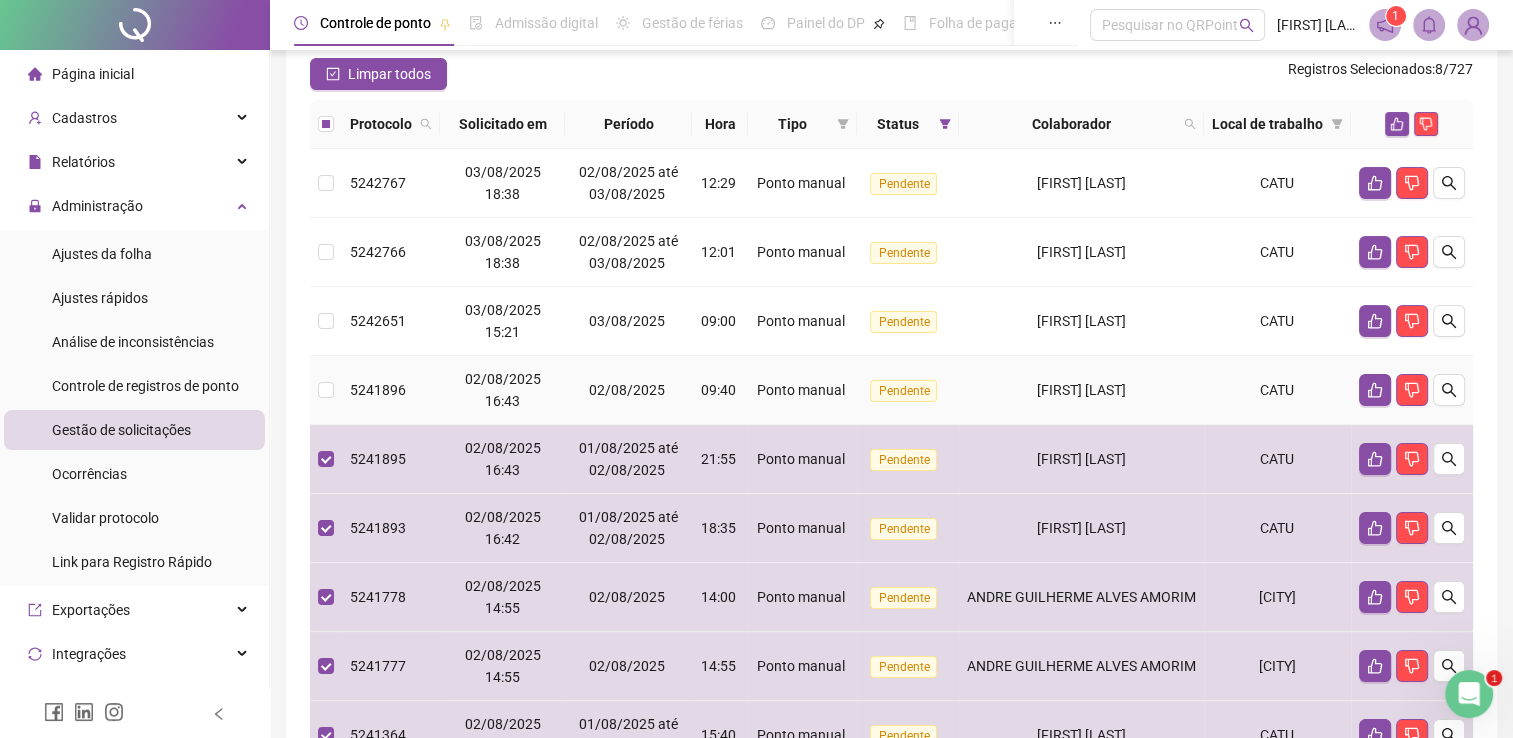 drag, startPoint x: 1025, startPoint y: 387, endPoint x: 1022, endPoint y: 320, distance: 67.06713 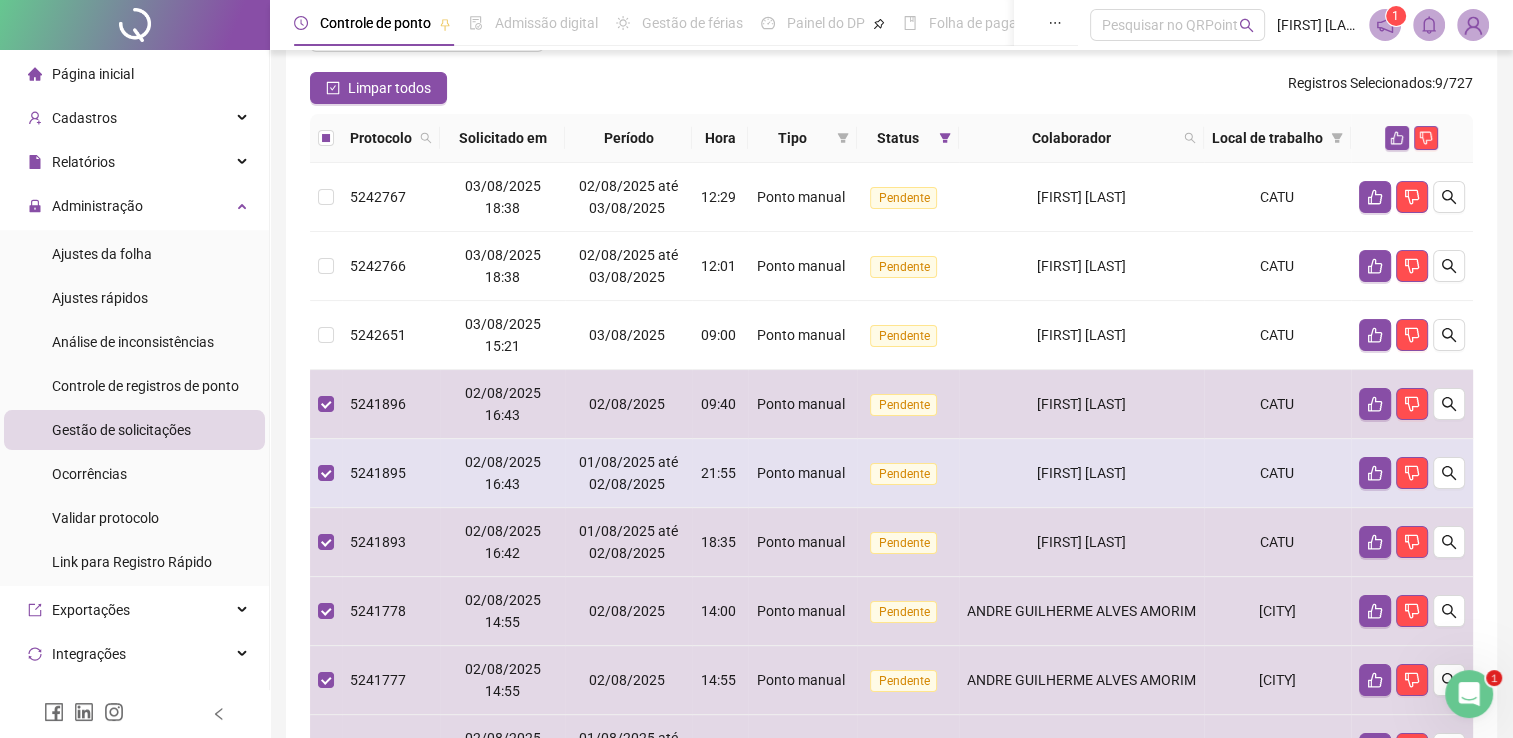 scroll, scrollTop: 0, scrollLeft: 0, axis: both 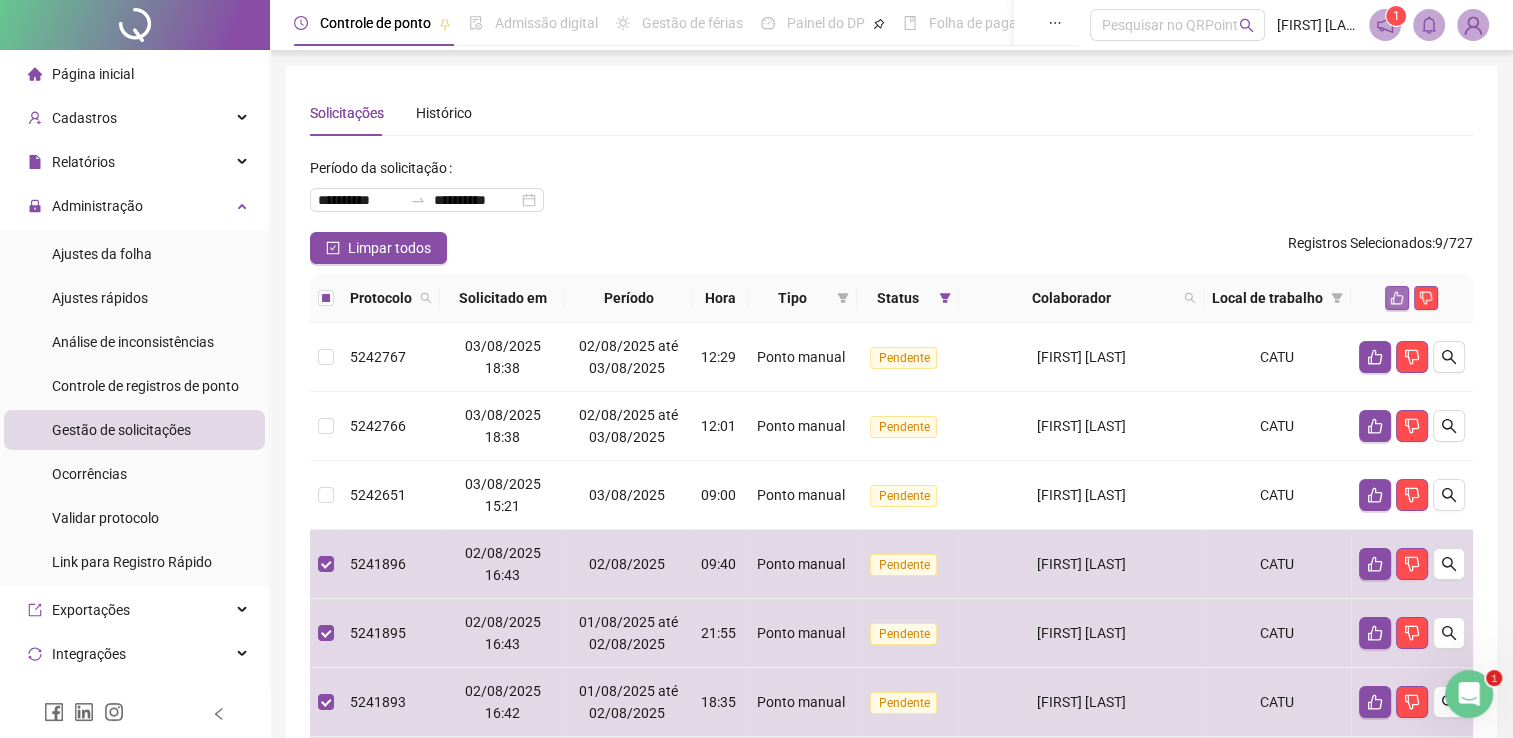 click 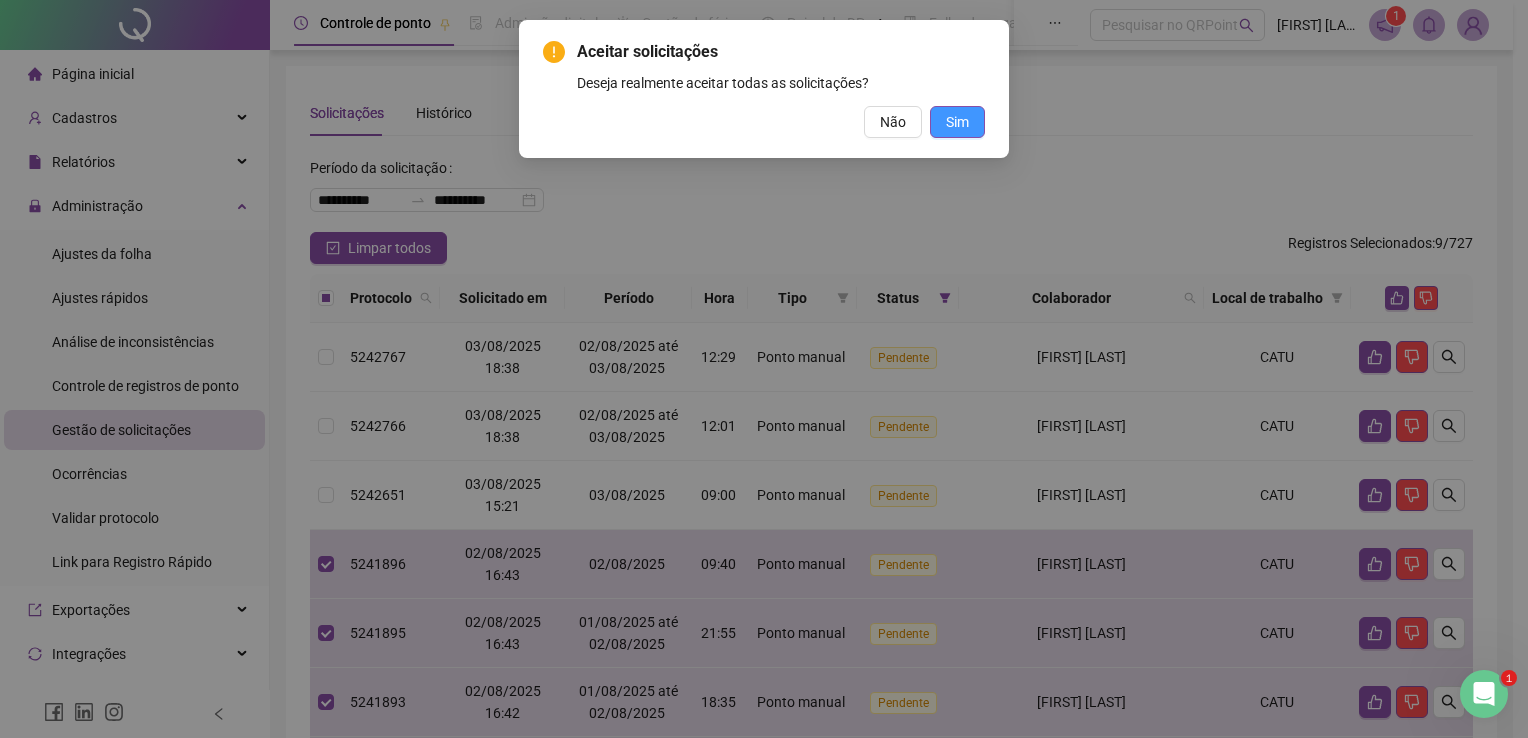 click on "Sim" at bounding box center (957, 122) 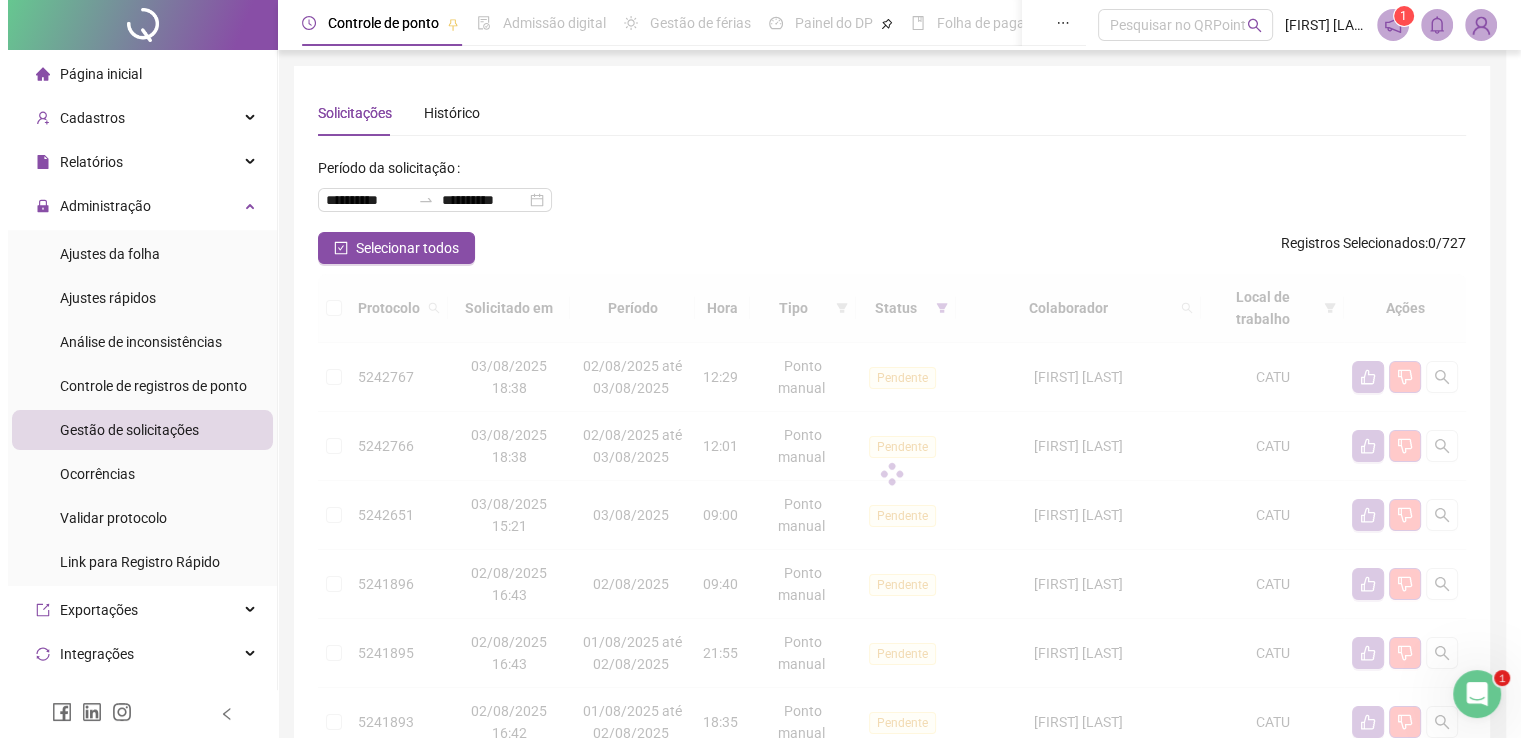 scroll, scrollTop: 200, scrollLeft: 0, axis: vertical 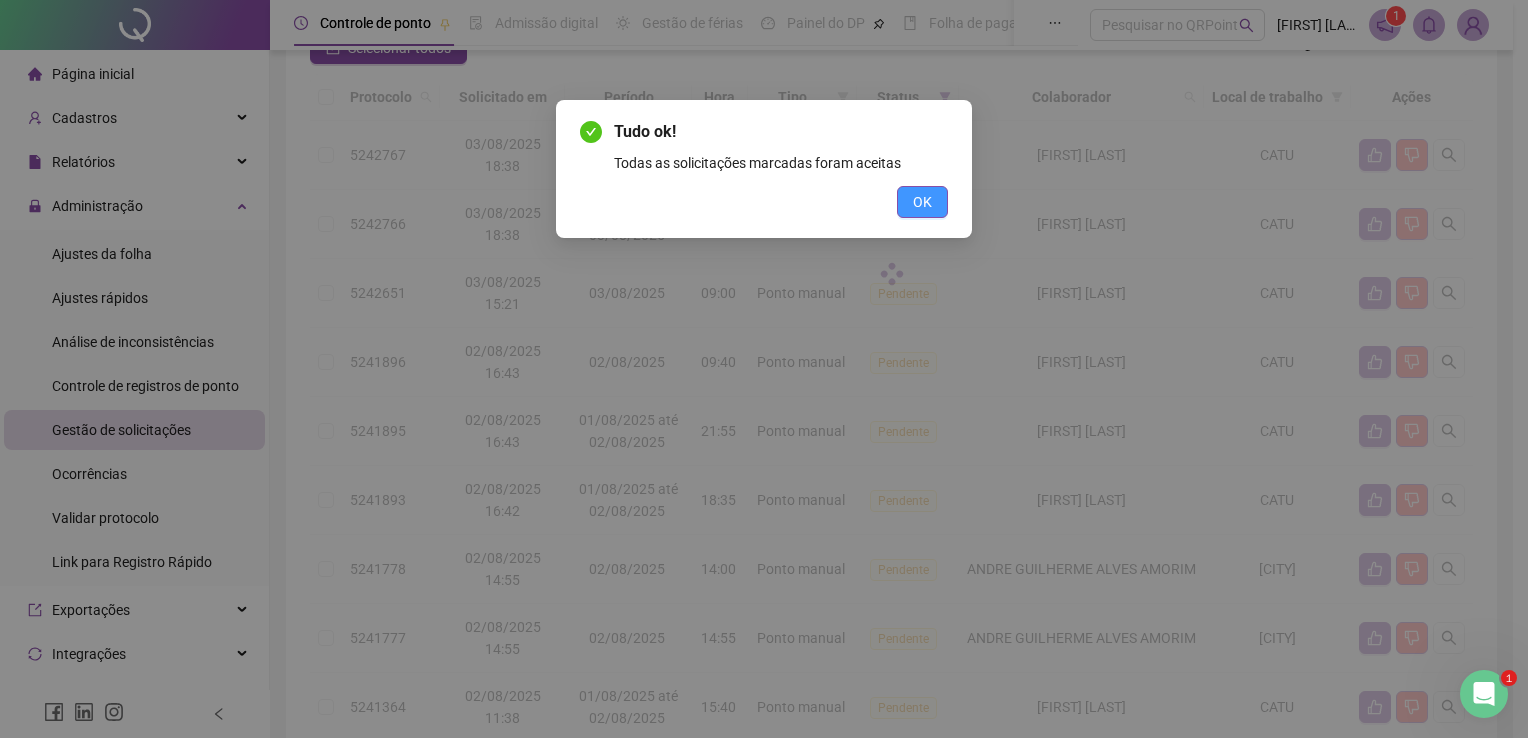 click on "OK" at bounding box center [922, 202] 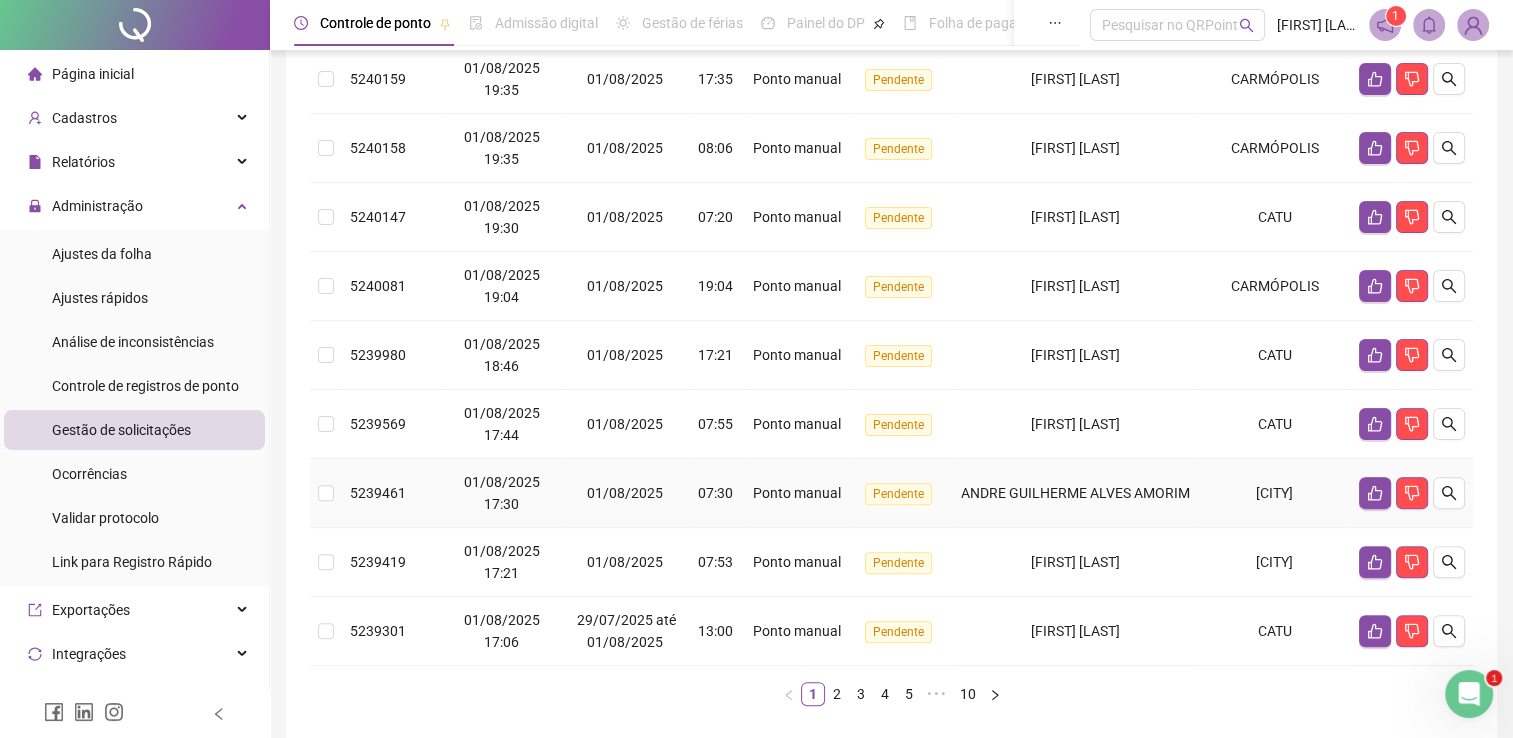 scroll, scrollTop: 574, scrollLeft: 0, axis: vertical 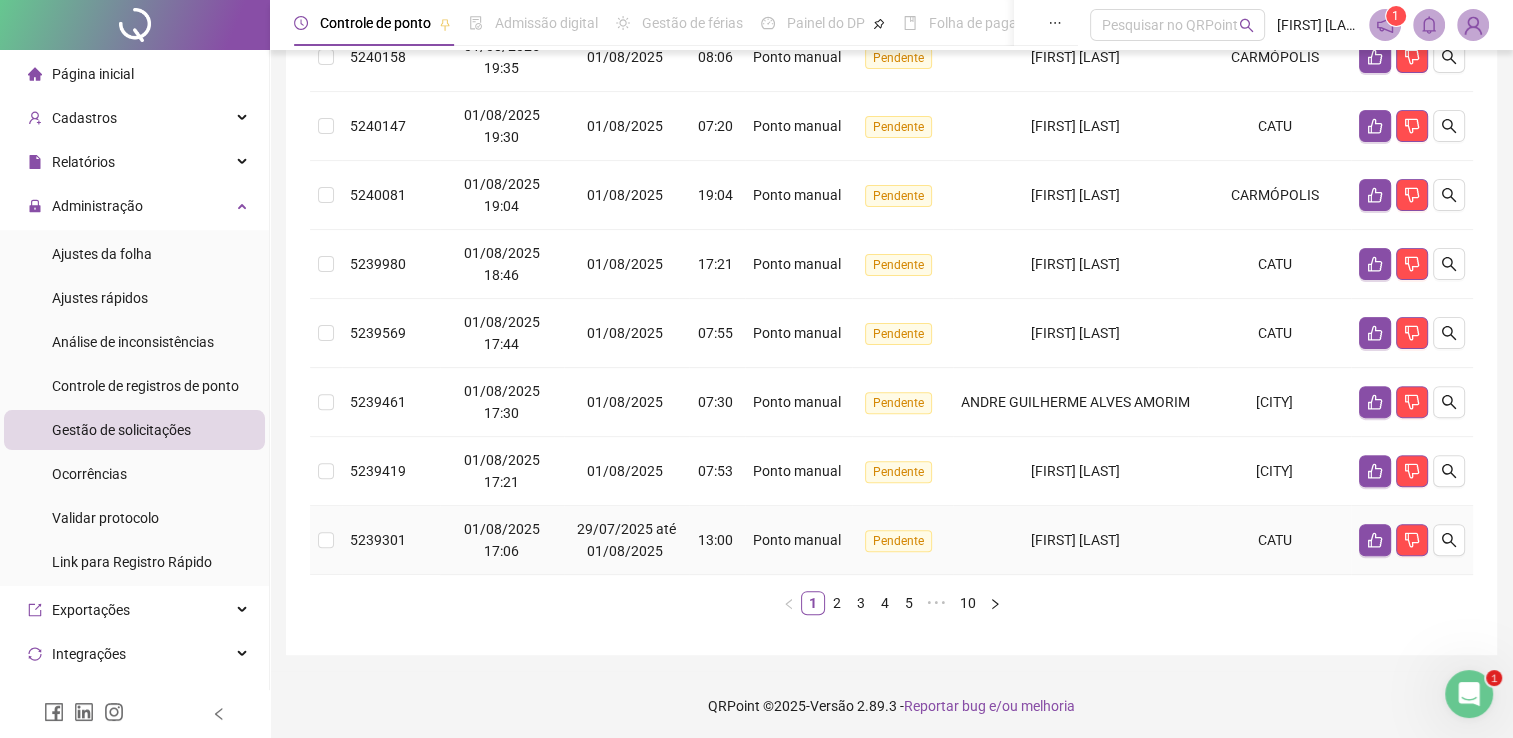 click on "[FIRST] [LAST]" at bounding box center (1075, 540) 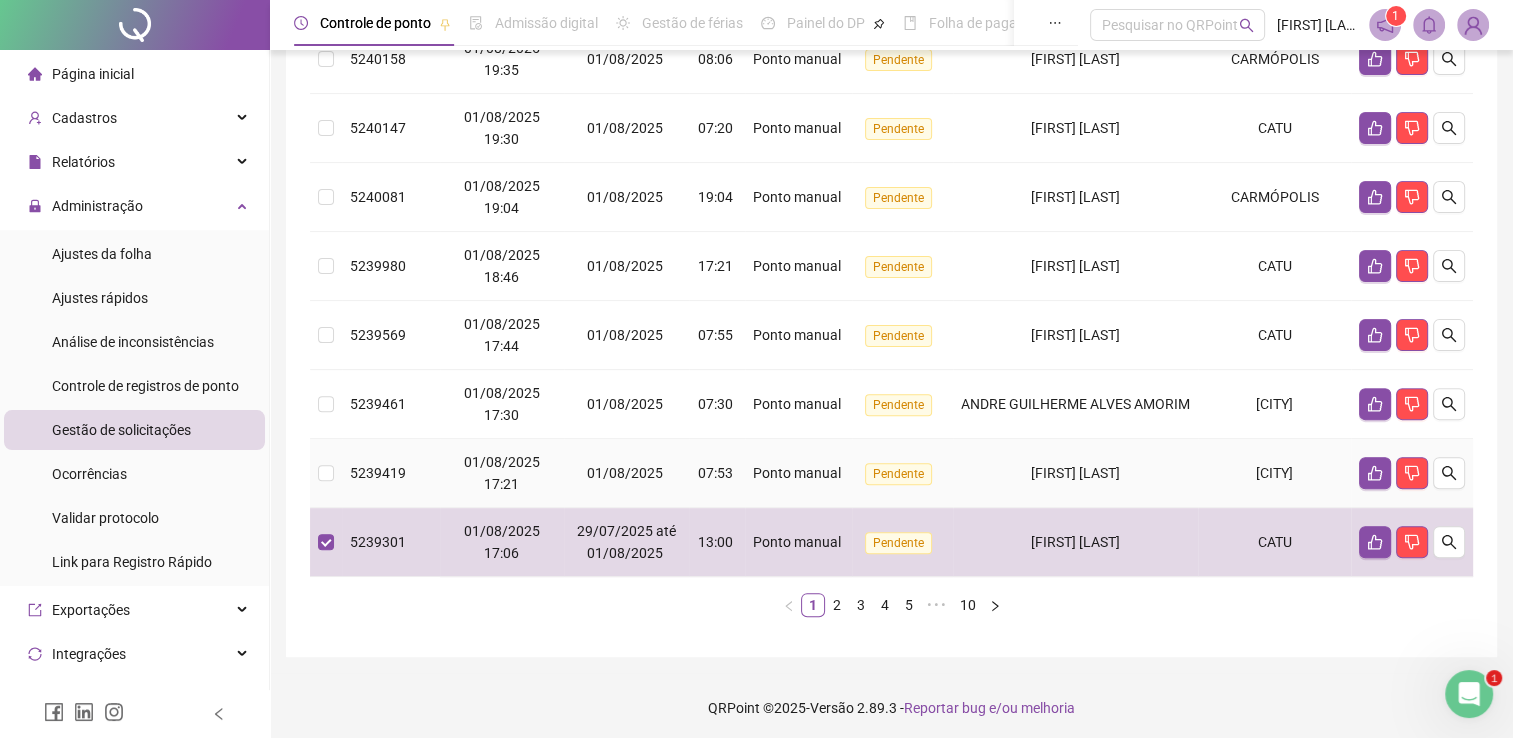 drag, startPoint x: 1042, startPoint y: 469, endPoint x: 1036, endPoint y: 441, distance: 28.635643 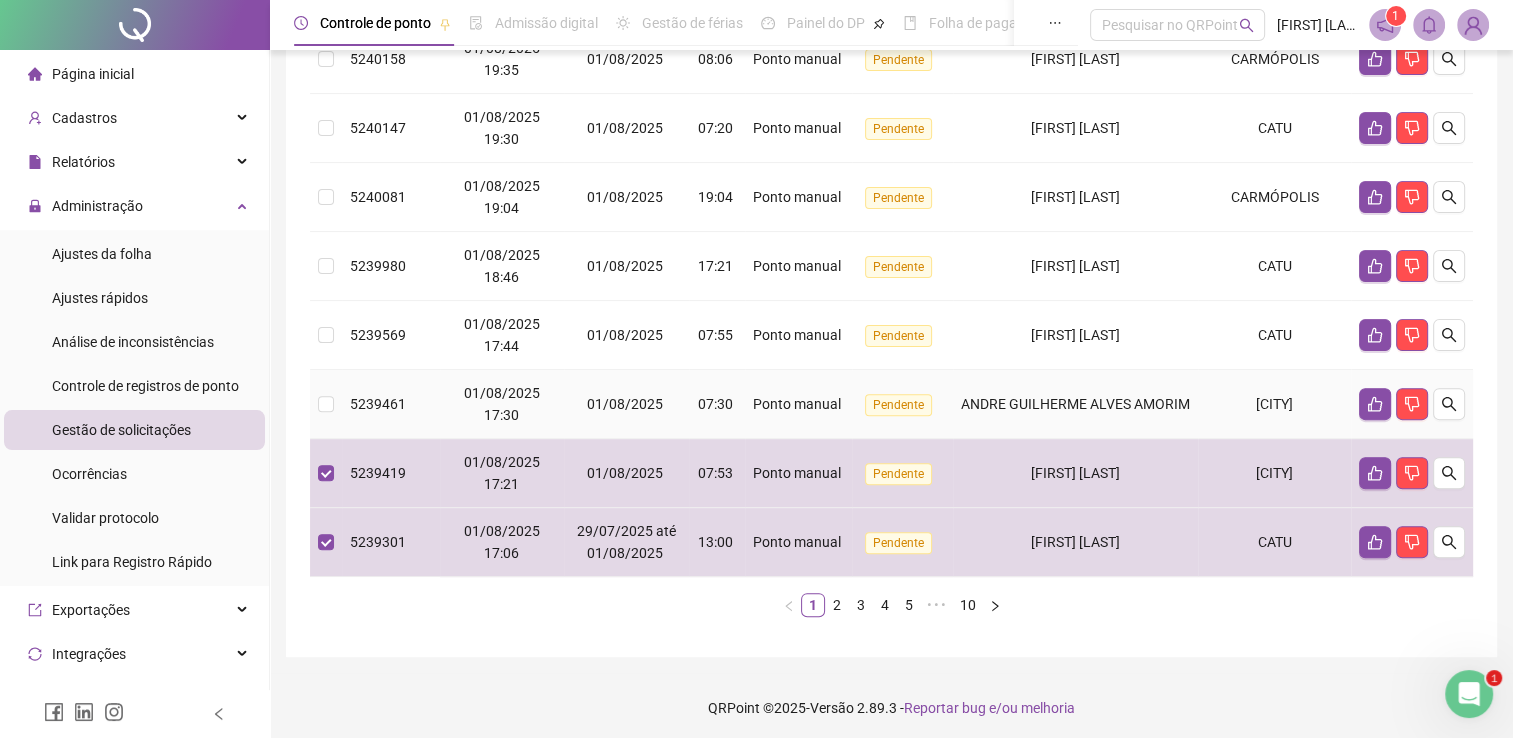 drag, startPoint x: 1036, startPoint y: 415, endPoint x: 1023, endPoint y: 327, distance: 88.95505 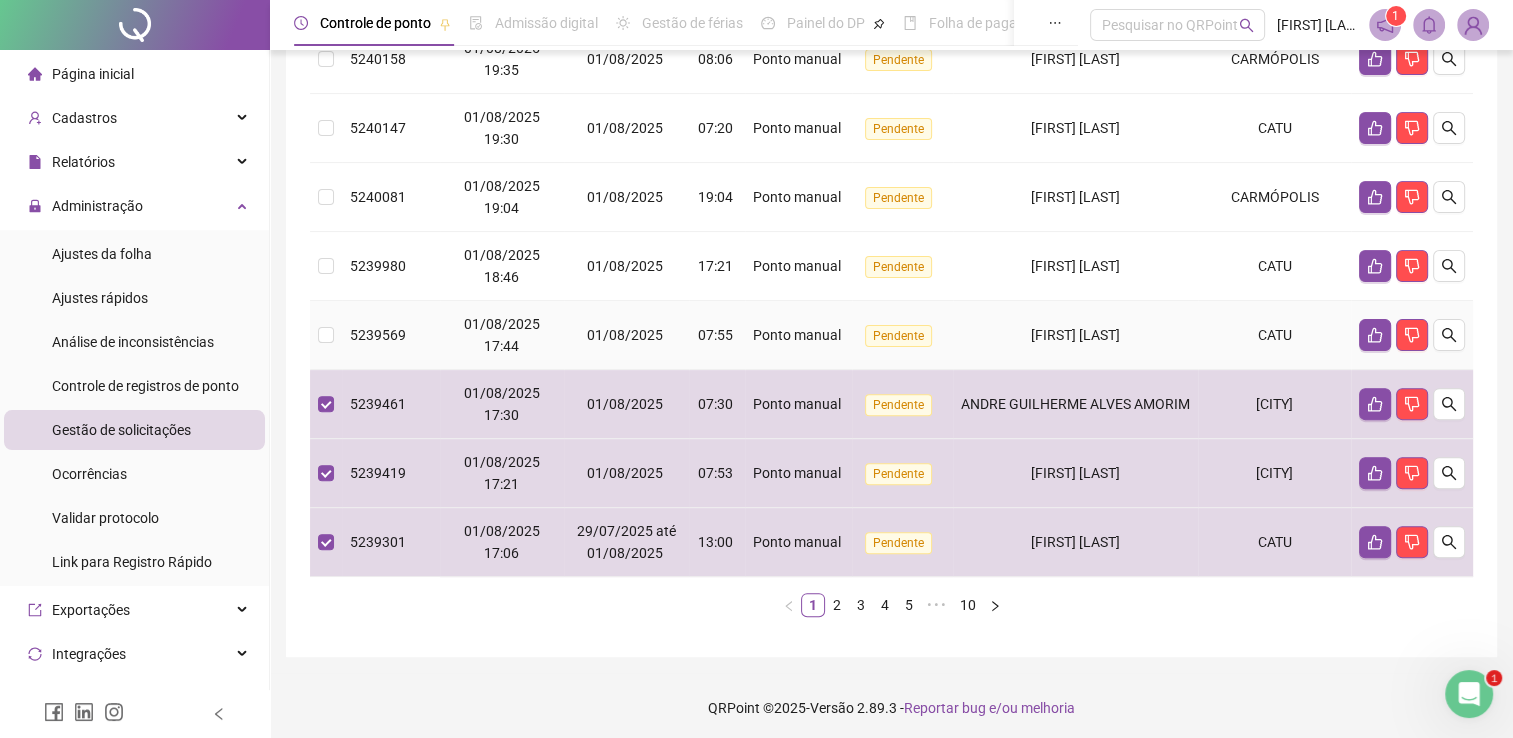 click on "[FIRST] [LAST]" at bounding box center [1075, 335] 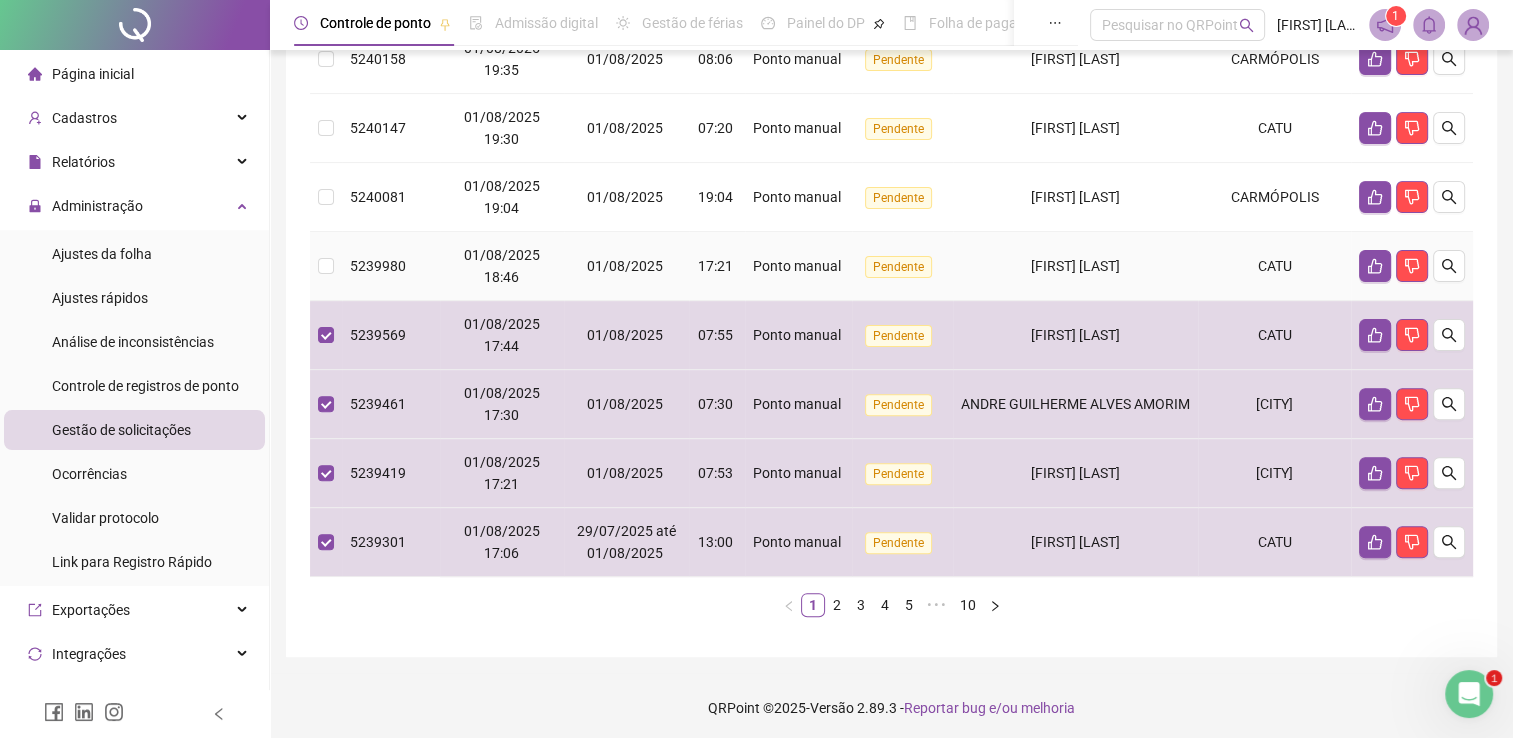 click on "[FIRST] [LAST]" at bounding box center (1075, 266) 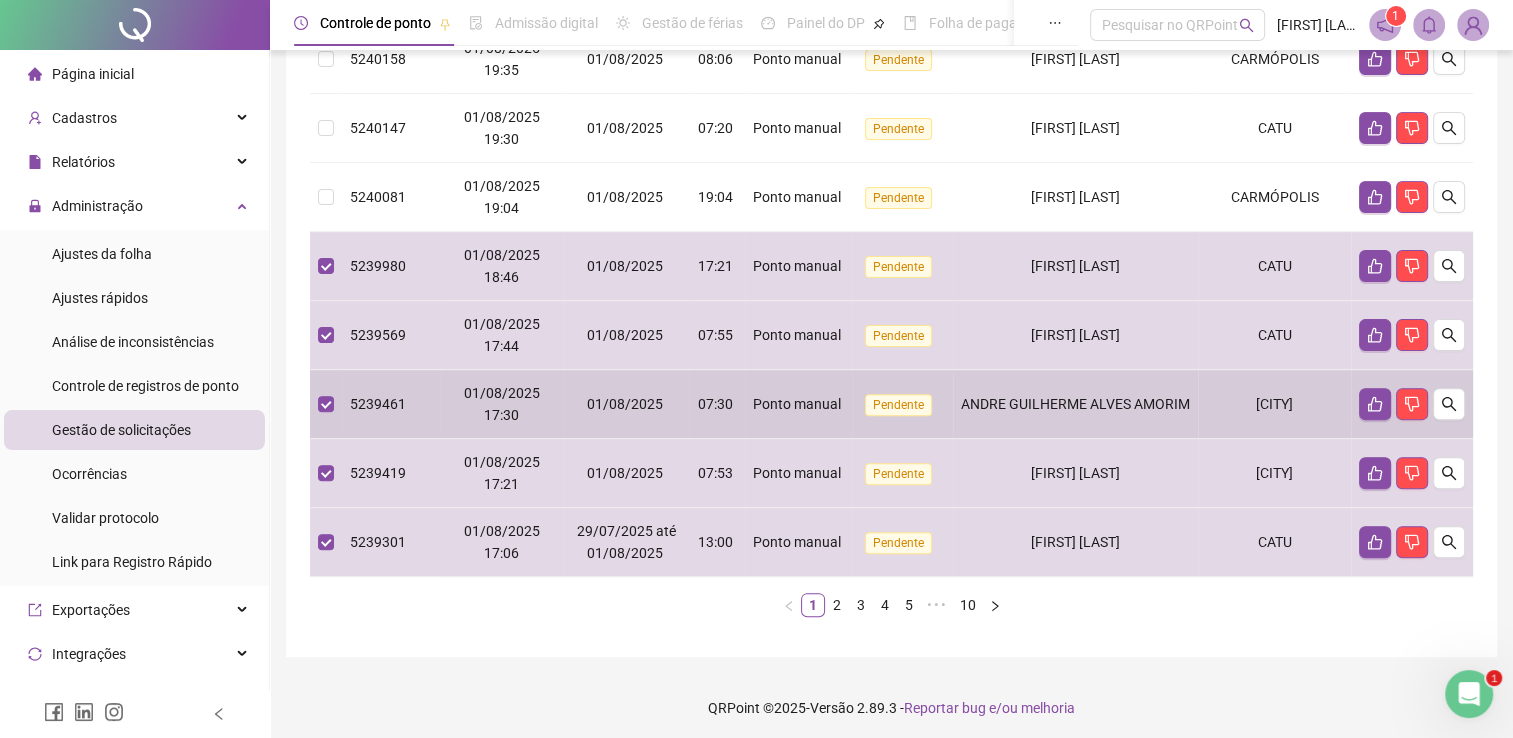 scroll, scrollTop: 374, scrollLeft: 0, axis: vertical 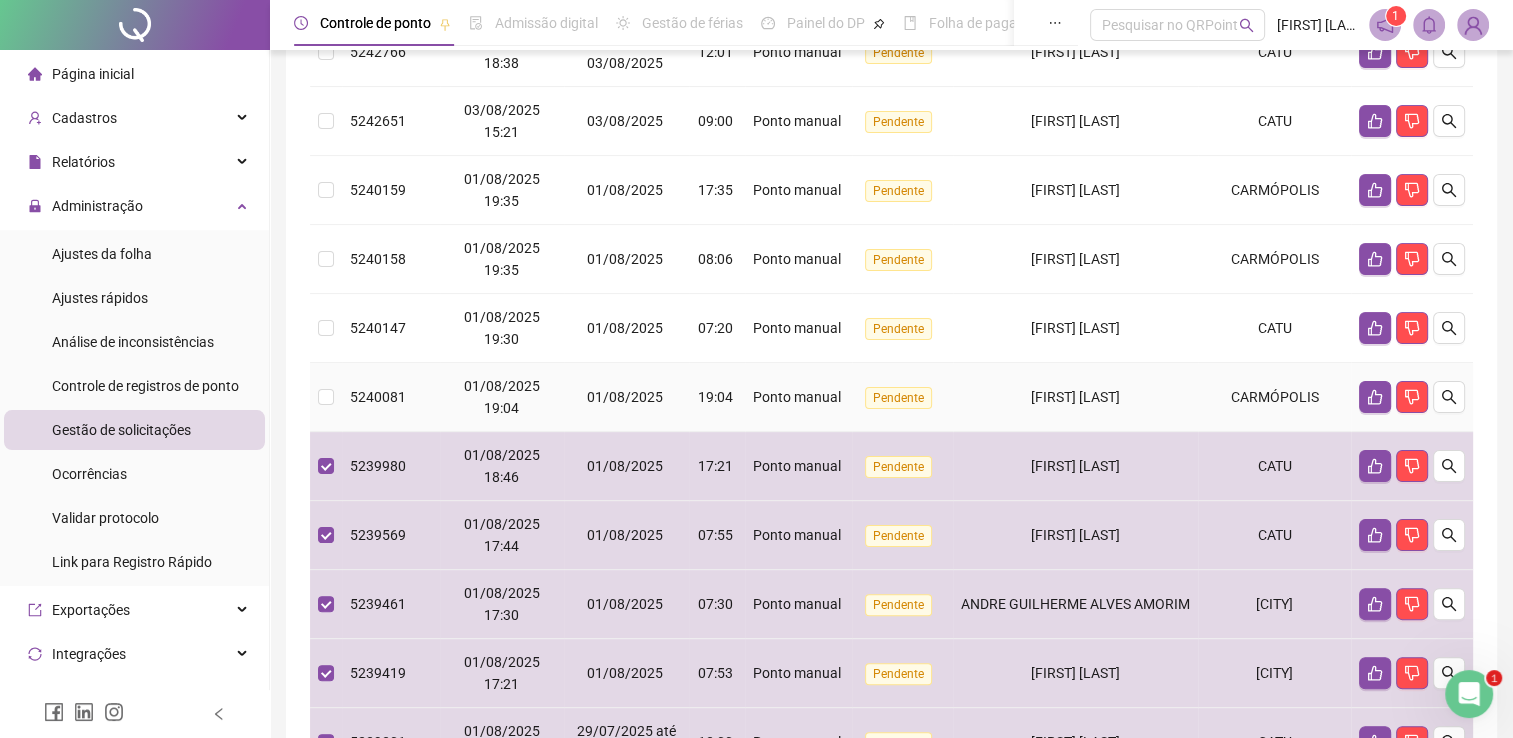 click on "[FIRST] [LAST]" at bounding box center [1075, 397] 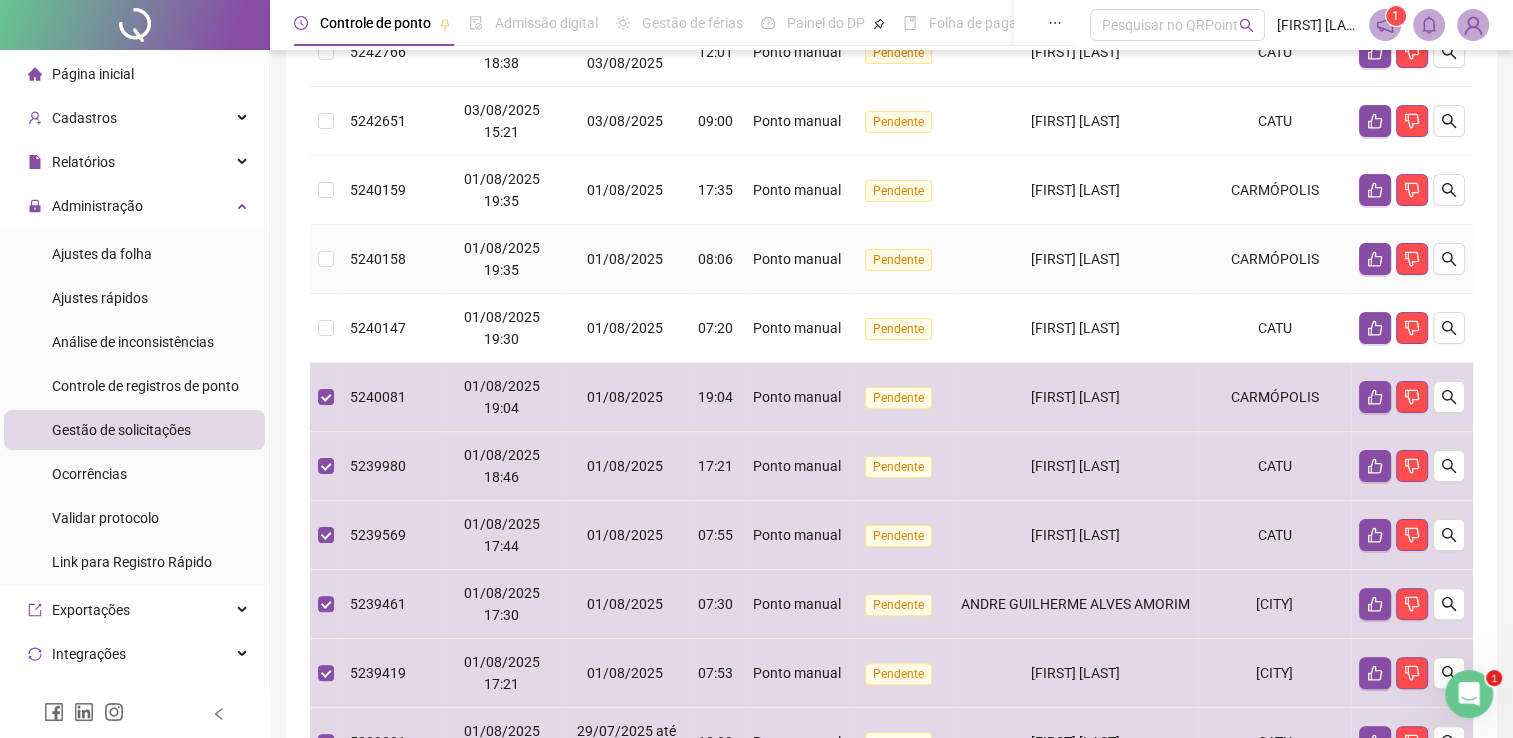 click on "[FIRST] [LAST]" at bounding box center [1075, 259] 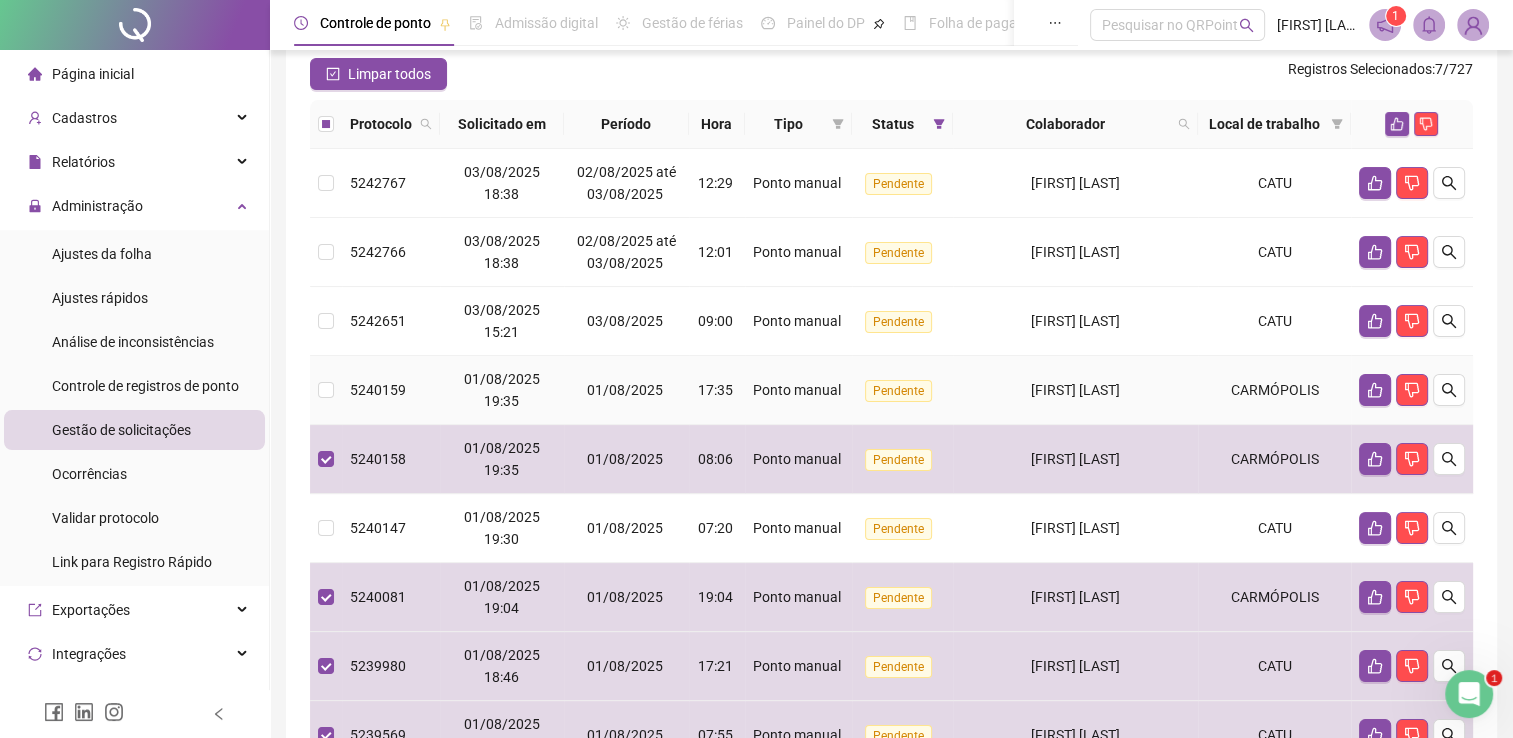 click on "[FIRST] [LAST]" at bounding box center [1075, 390] 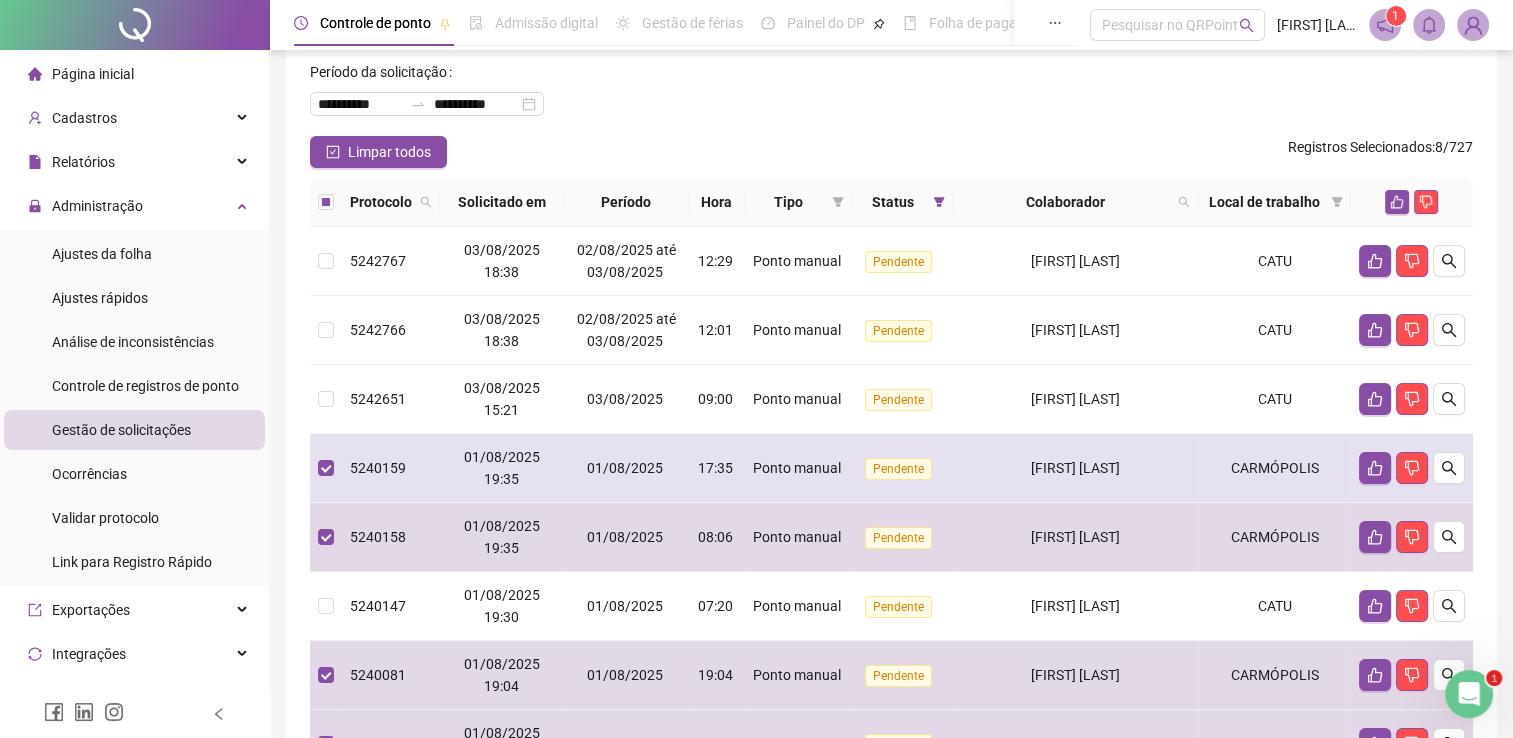 scroll, scrollTop: 0, scrollLeft: 0, axis: both 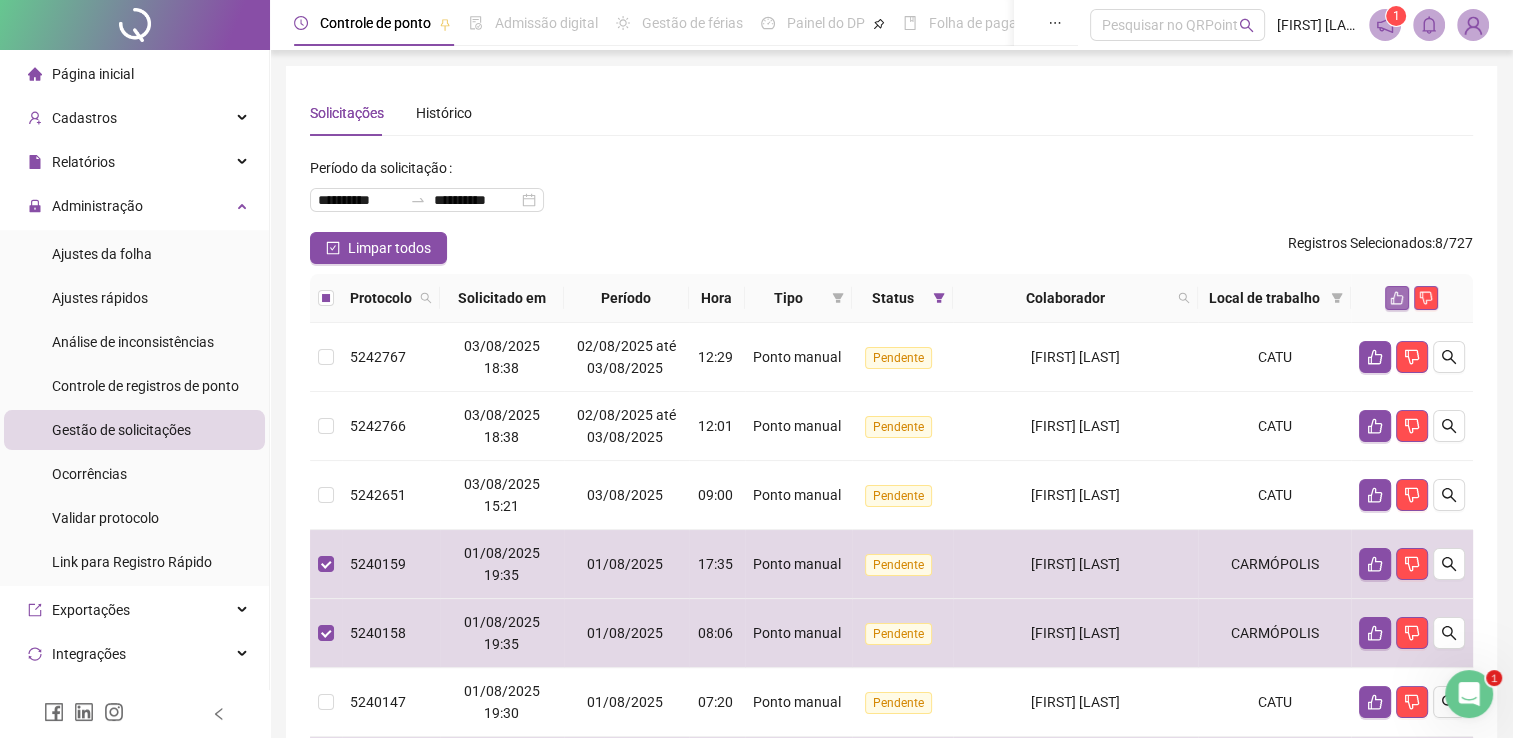 click 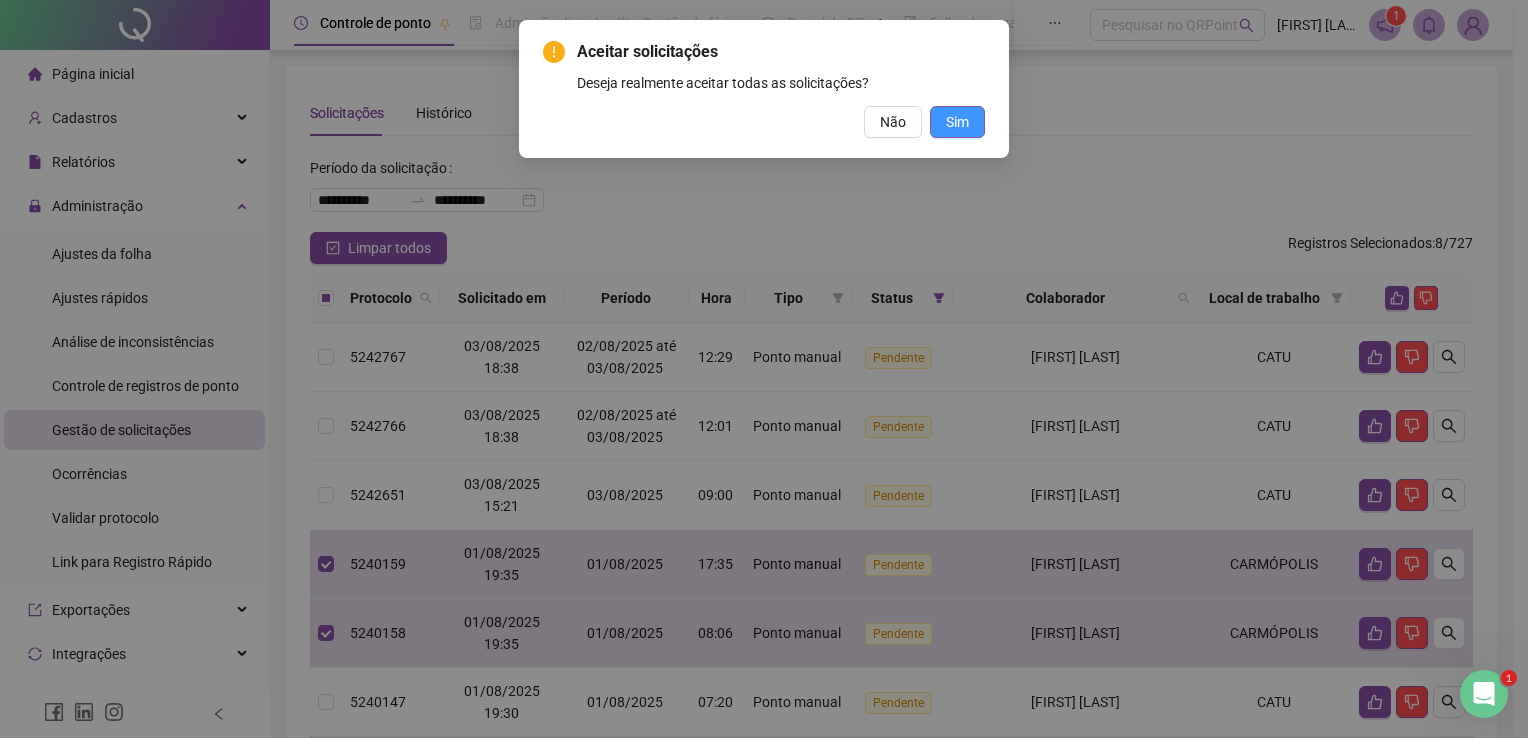 click on "Sim" at bounding box center (957, 122) 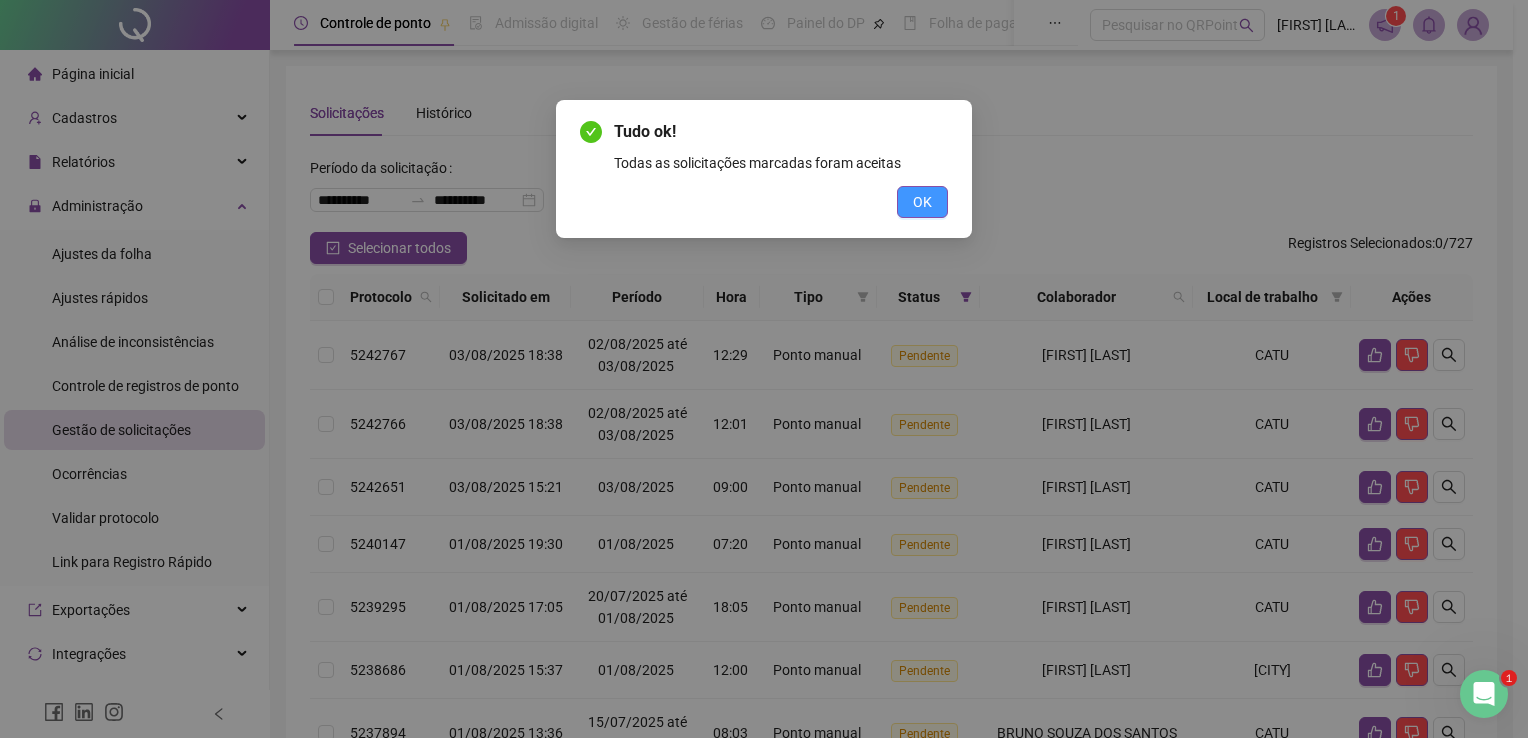 click on "OK" at bounding box center [922, 202] 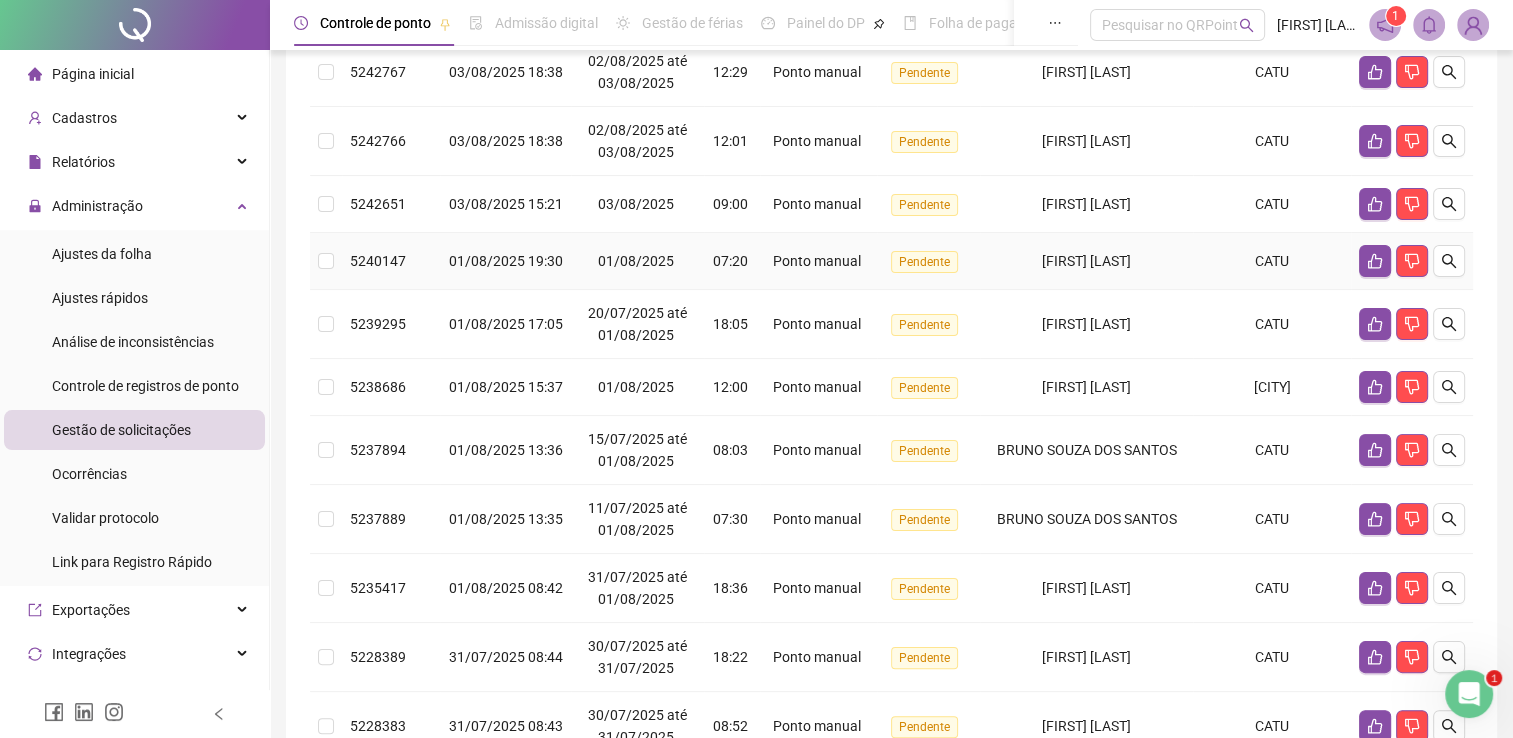 scroll, scrollTop: 400, scrollLeft: 0, axis: vertical 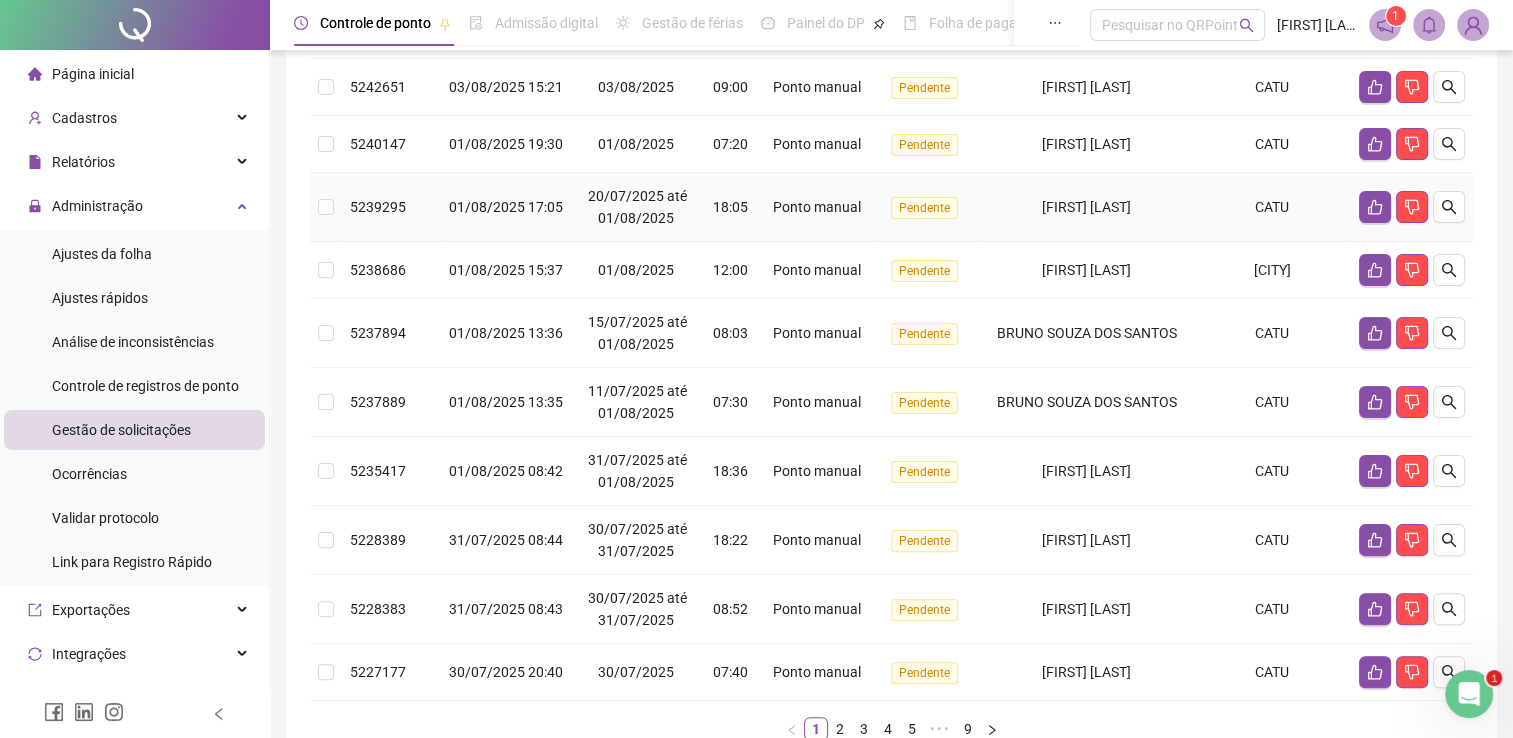 click on "[FIRST] [LAST]" at bounding box center [1086, 207] 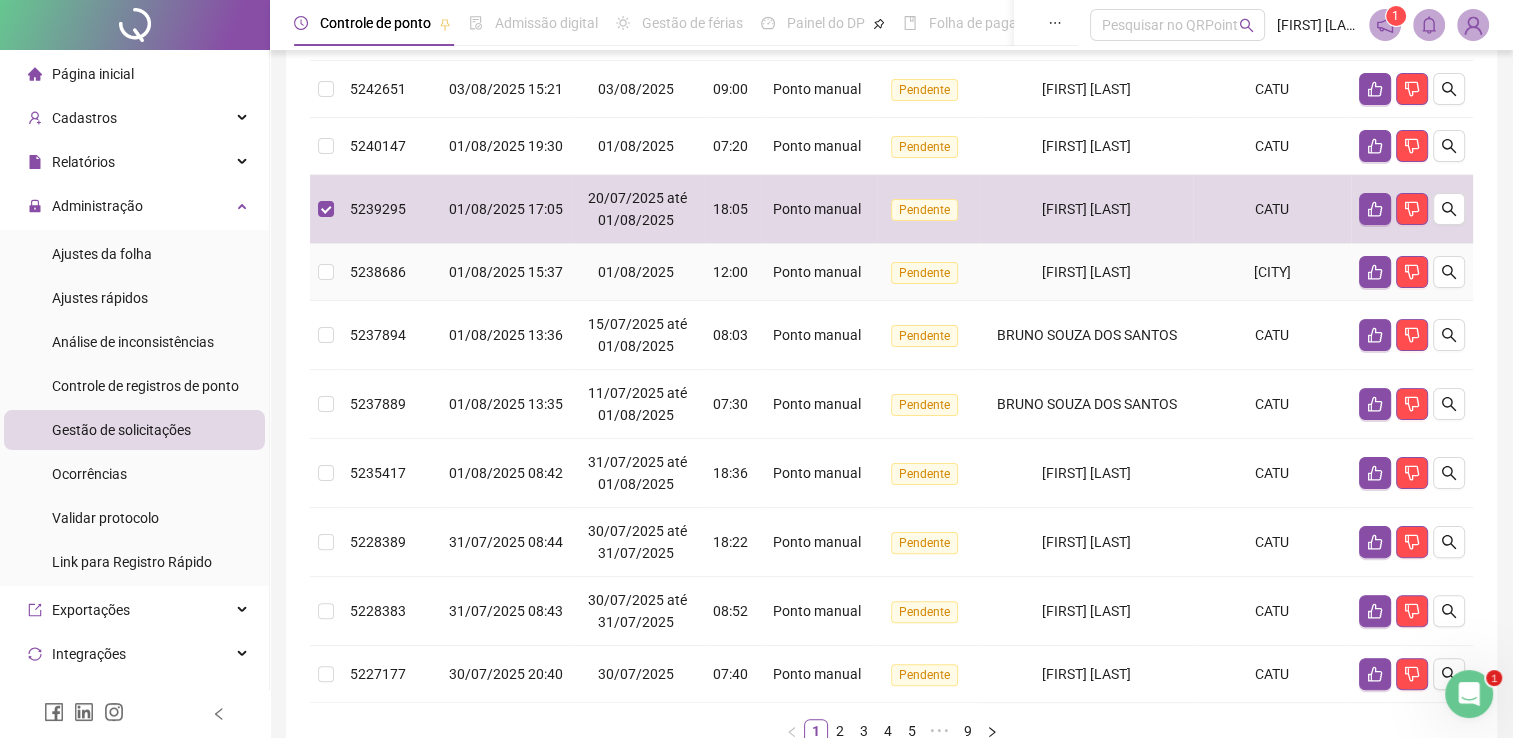 click on "[FIRST] [LAST]" at bounding box center (1086, 272) 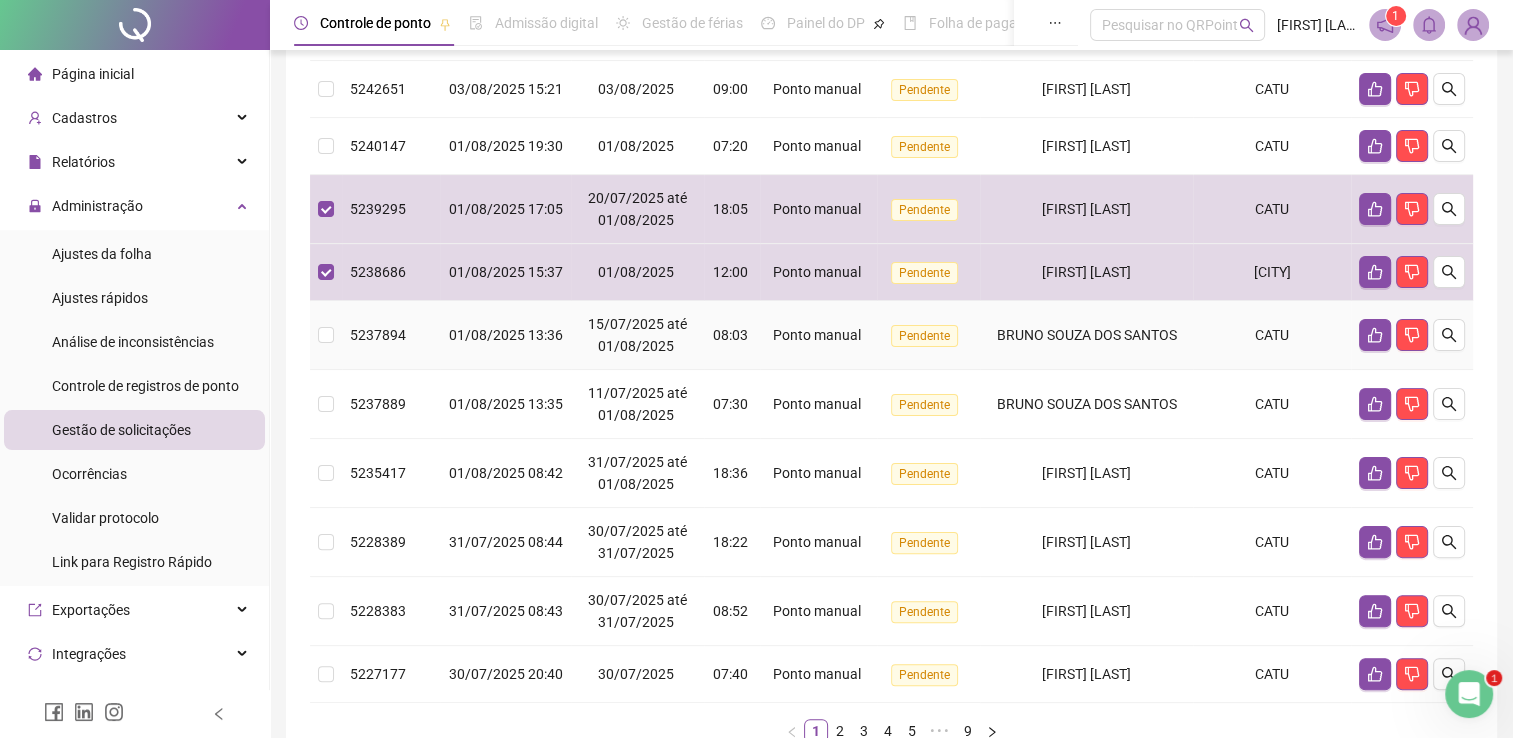 click on "BRUNO SOUZA DOS SANTOS" at bounding box center (1086, 335) 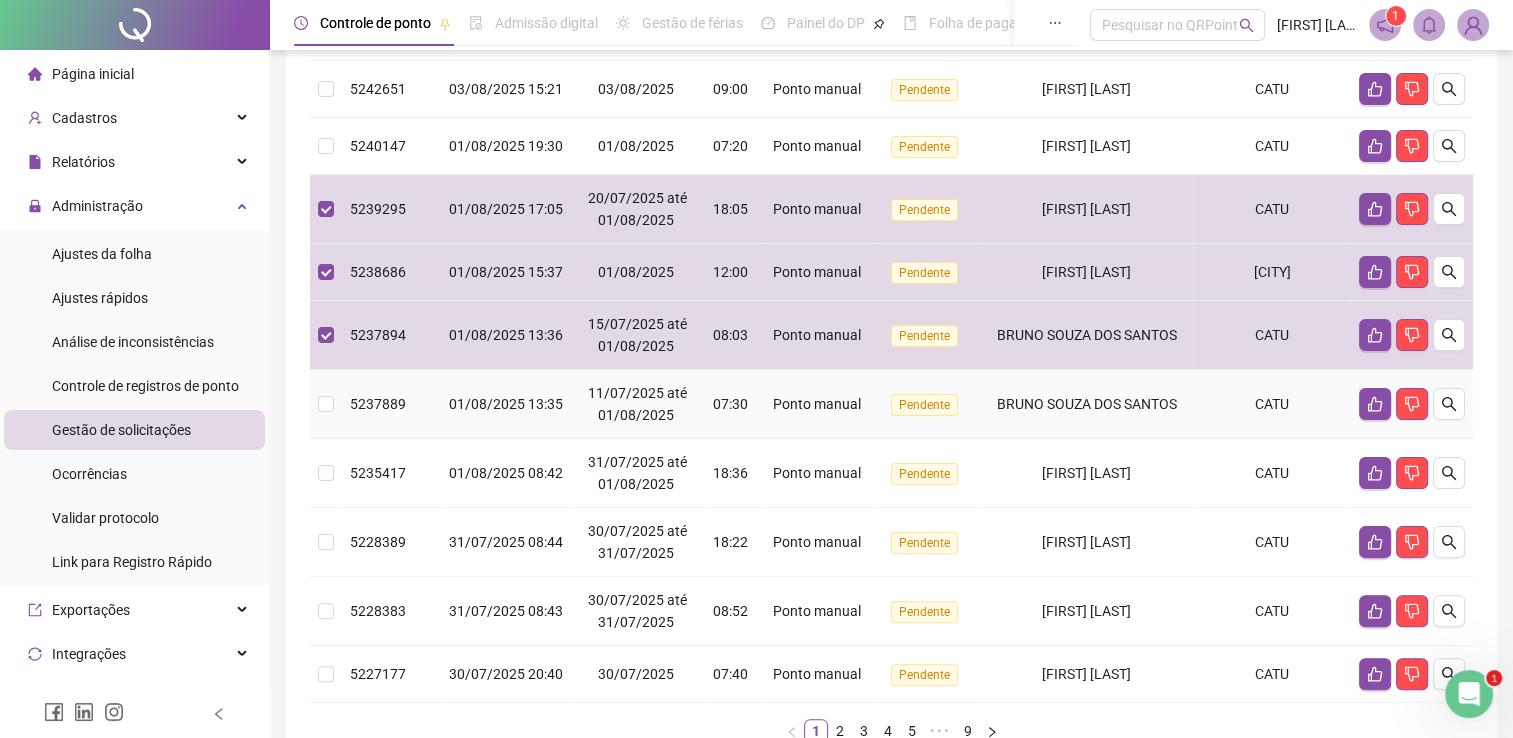 click on "BRUNO SOUZA DOS SANTOS" at bounding box center [1086, 404] 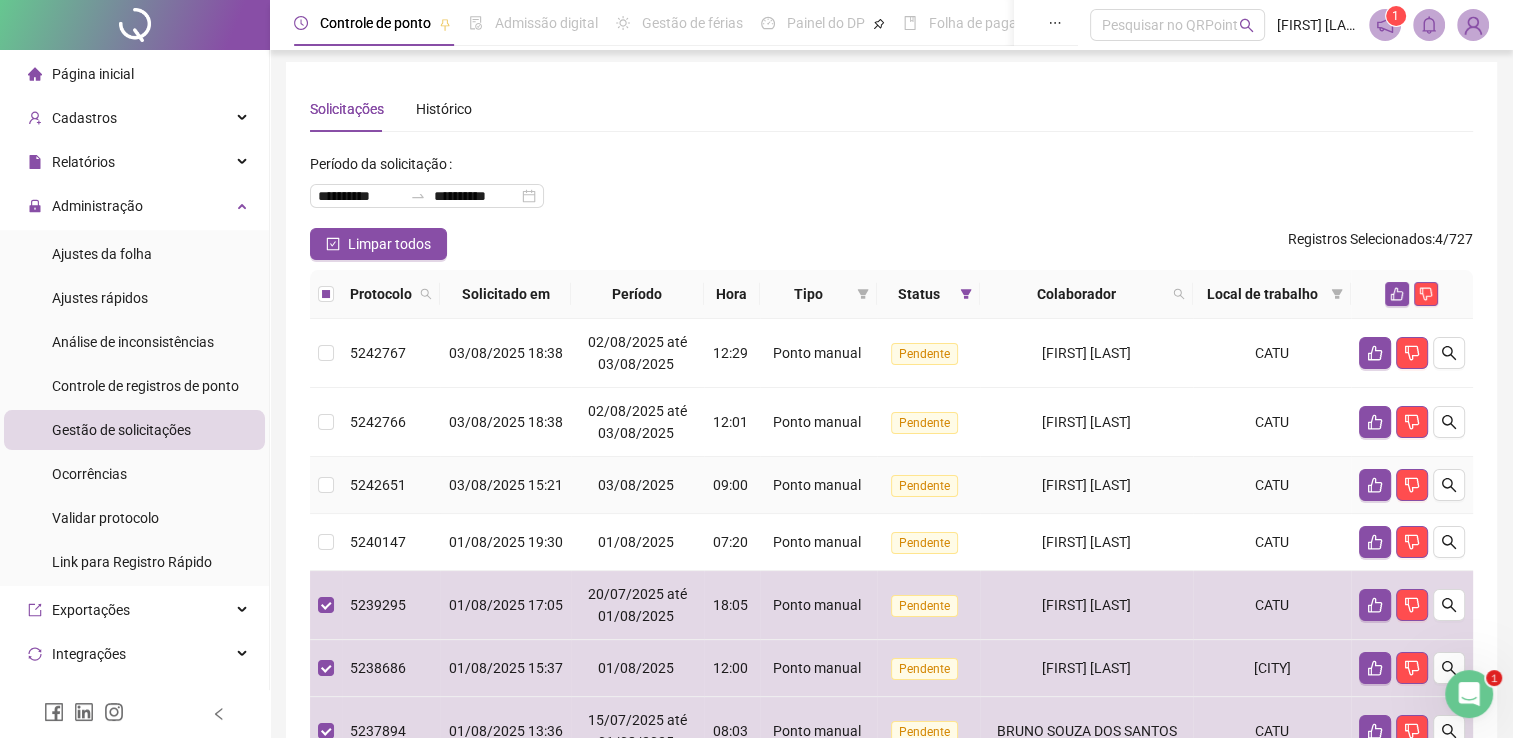 scroll, scrollTop: 0, scrollLeft: 0, axis: both 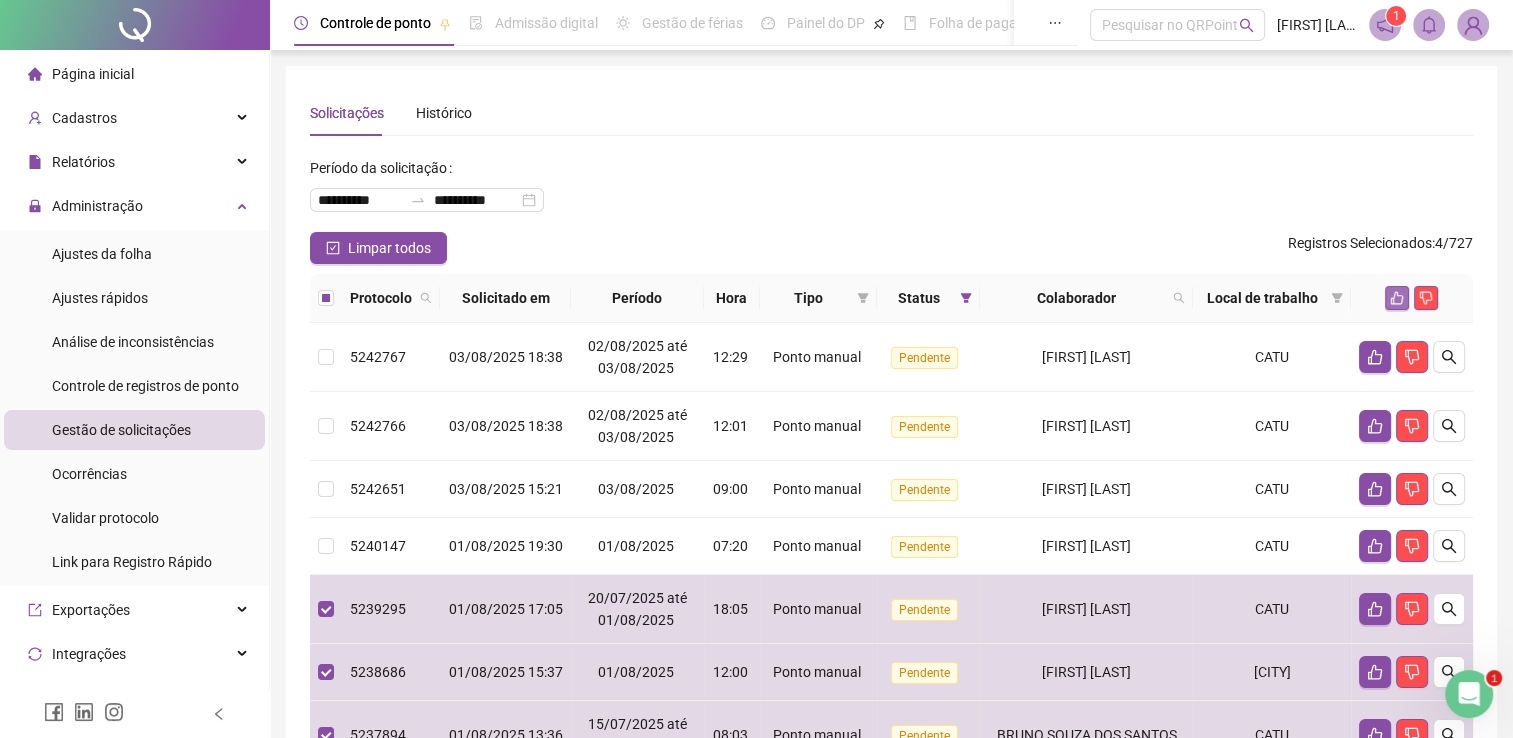 click 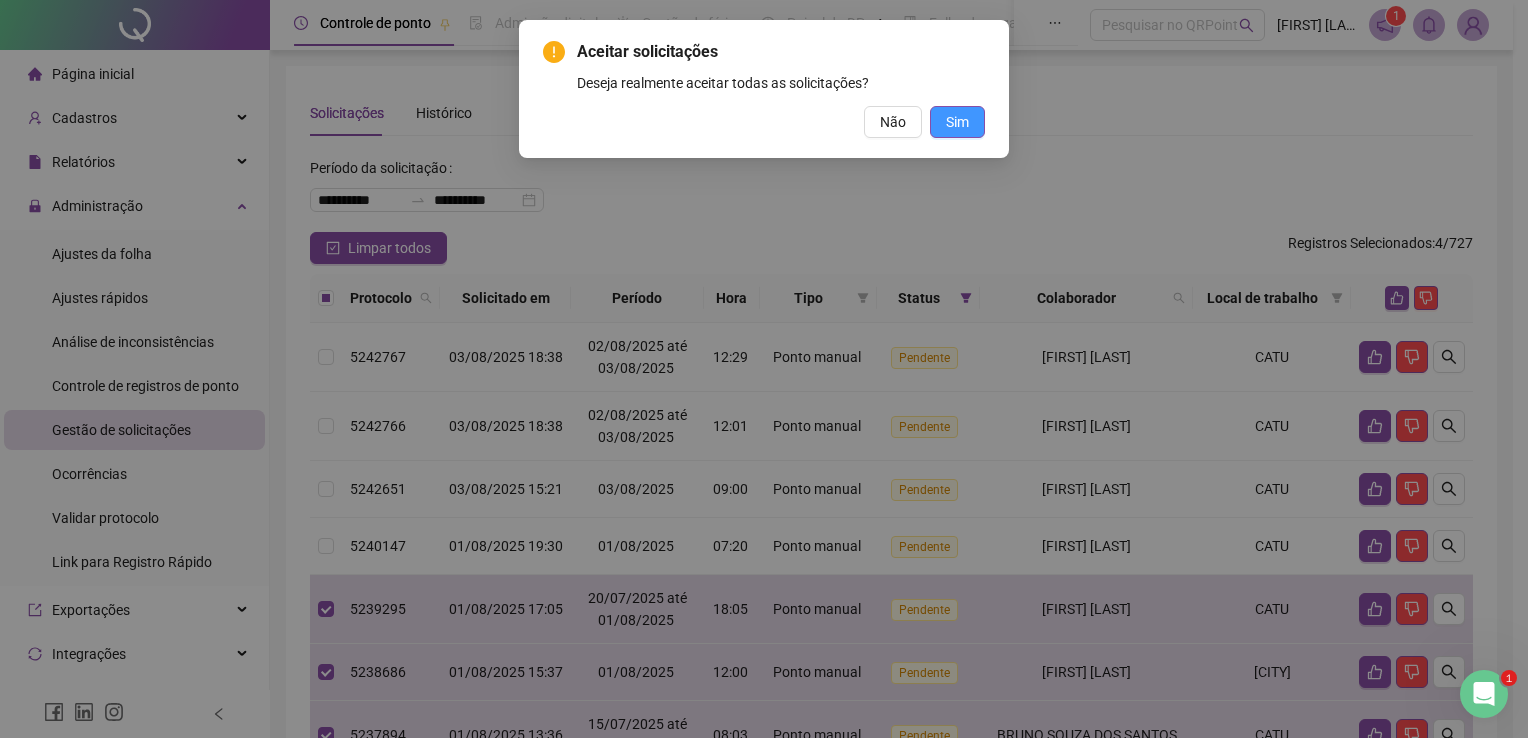 click on "Sim" at bounding box center (957, 122) 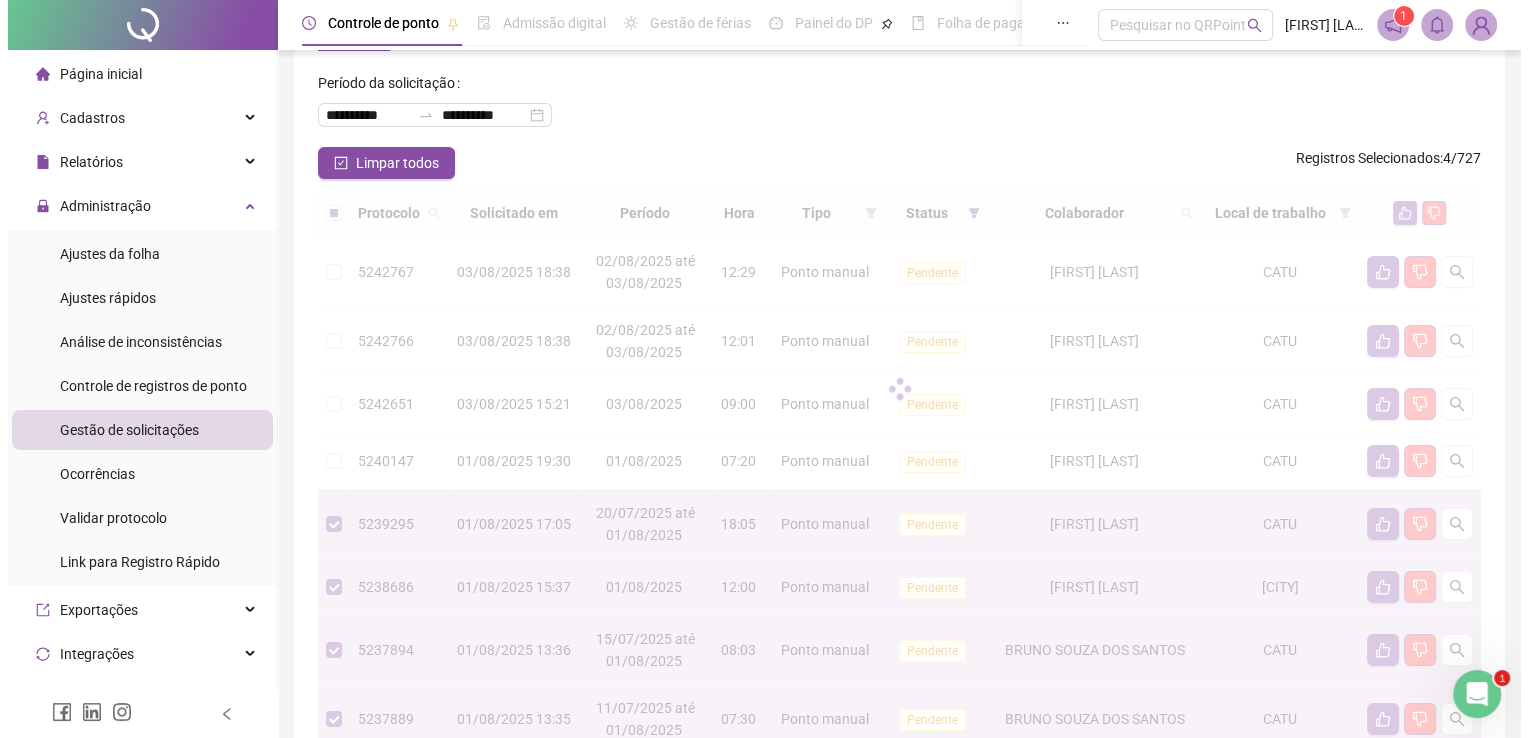 scroll, scrollTop: 0, scrollLeft: 0, axis: both 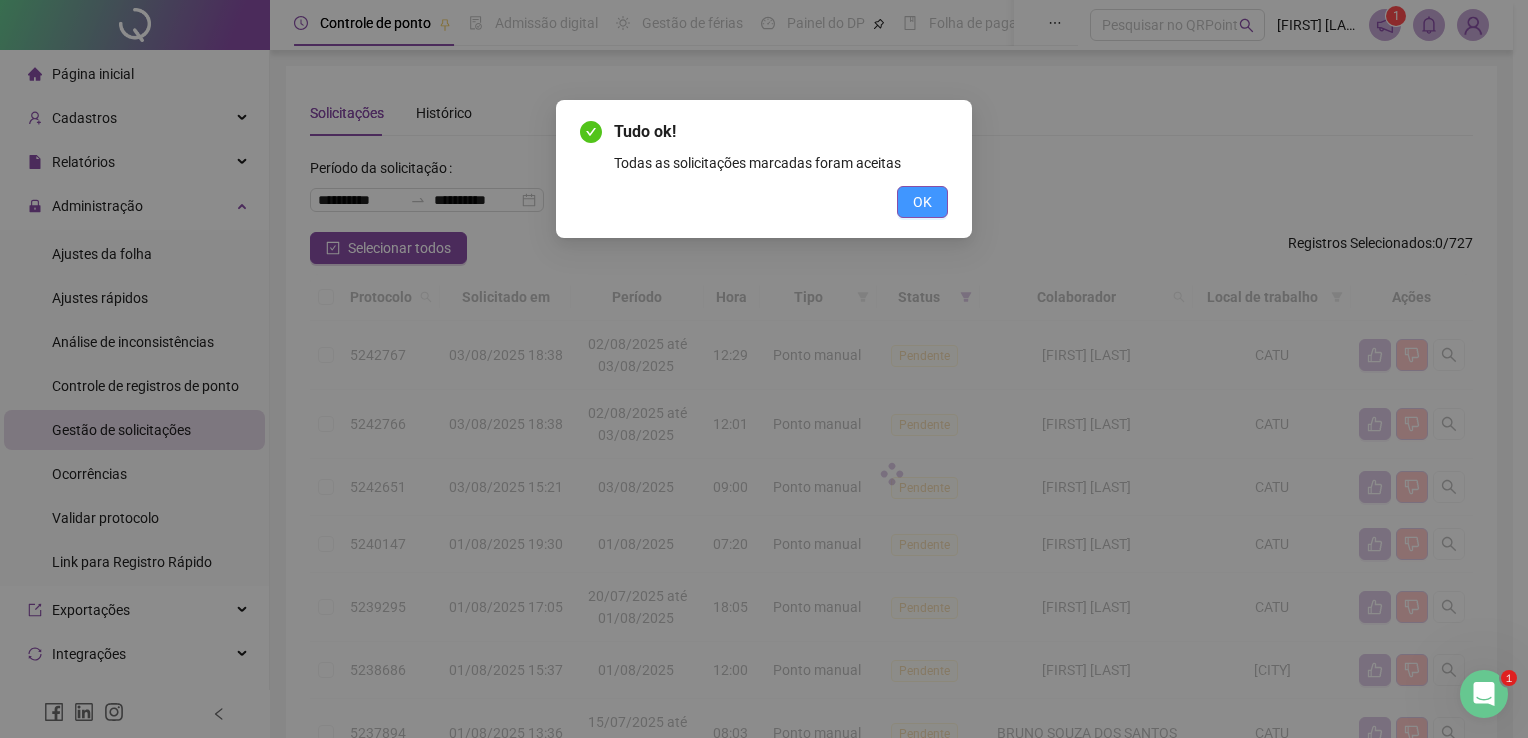 click on "OK" at bounding box center [922, 202] 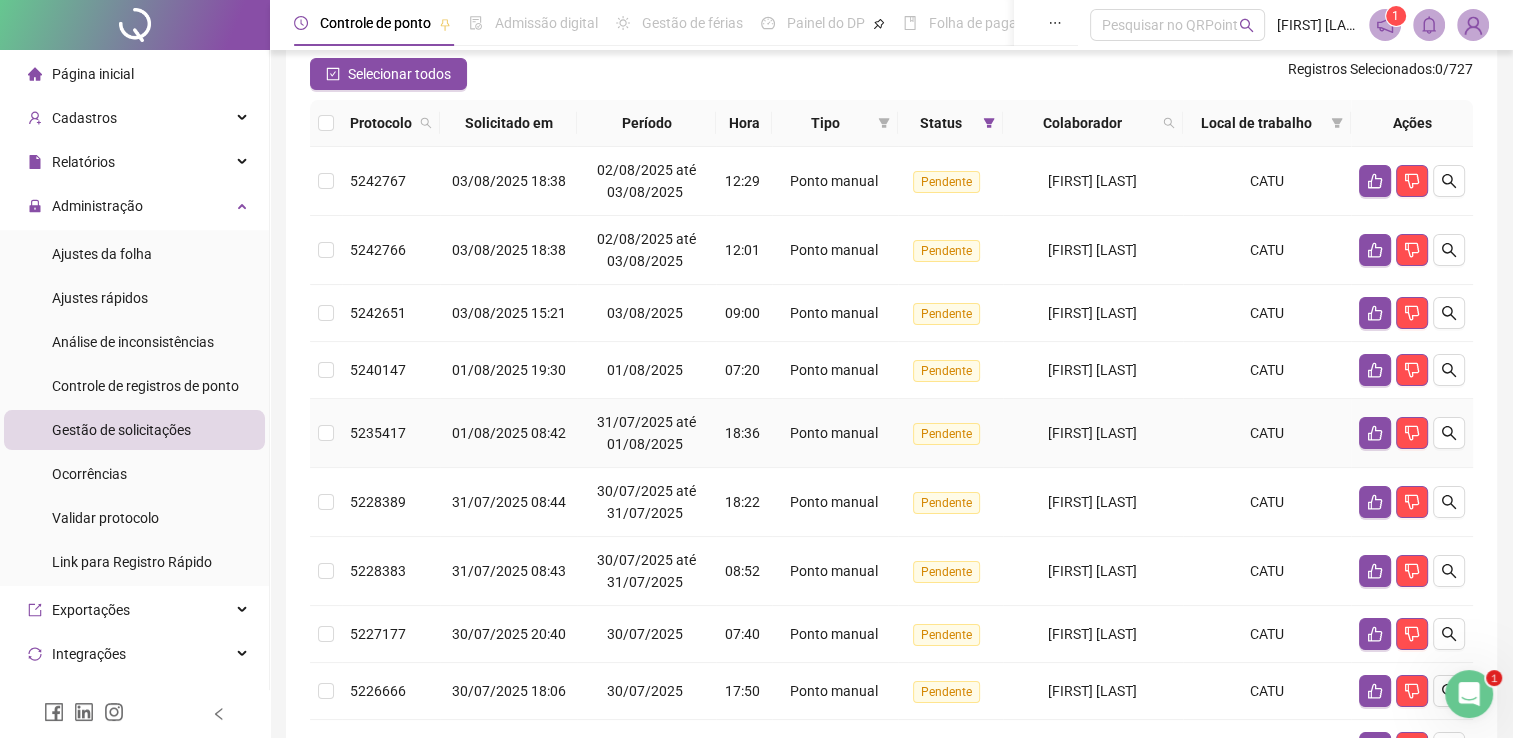 scroll, scrollTop: 0, scrollLeft: 0, axis: both 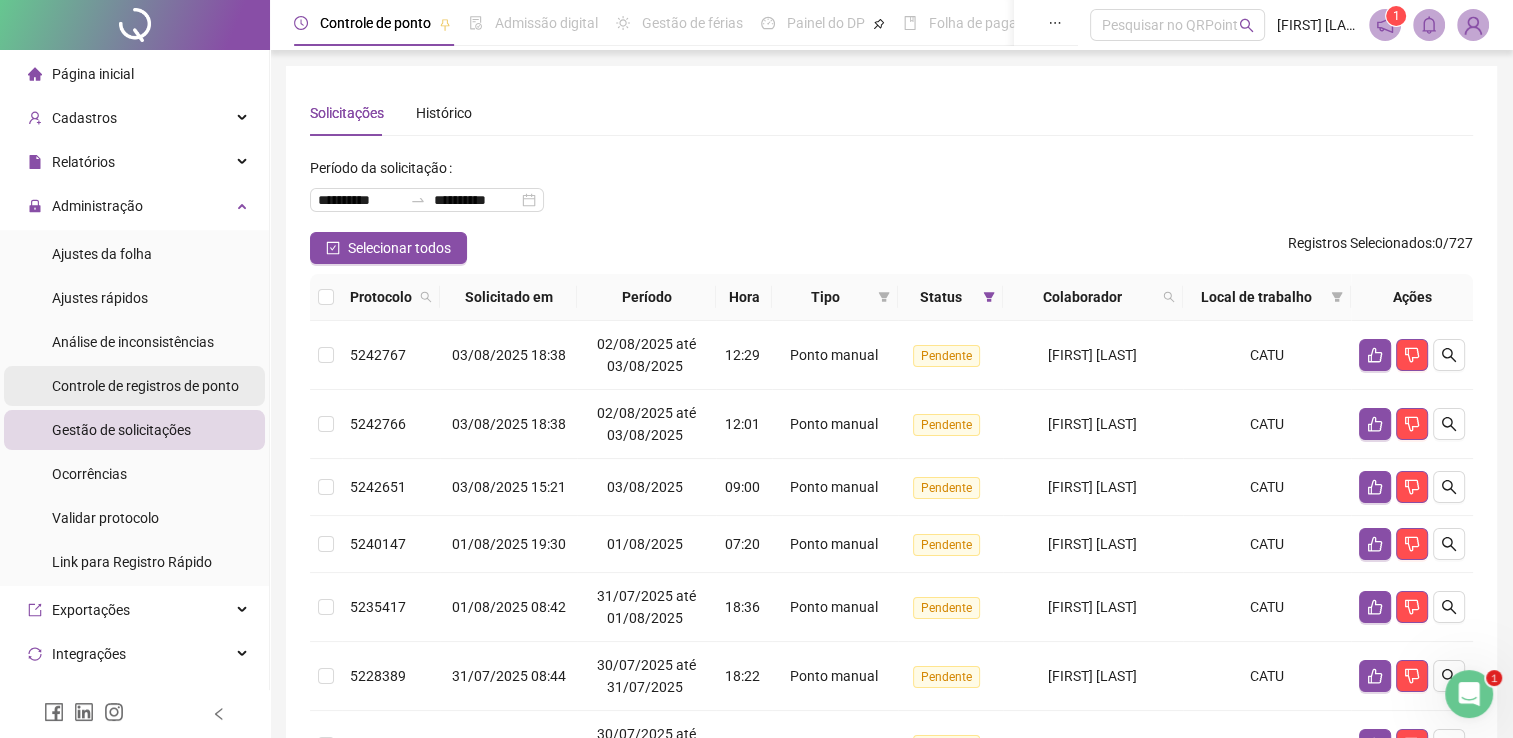click on "Controle de registros de ponto" at bounding box center (145, 386) 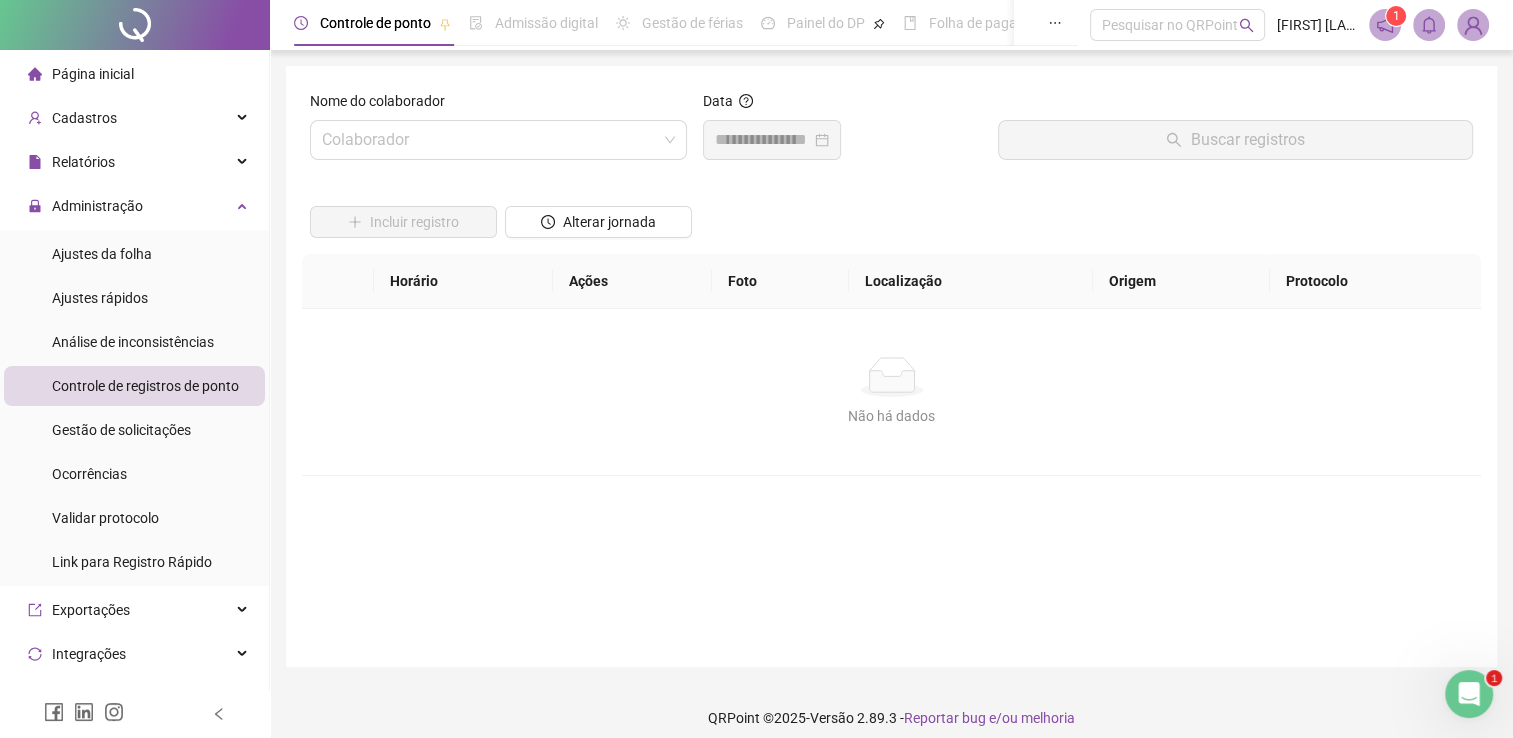 click on "Controle de registros de ponto" at bounding box center (145, 386) 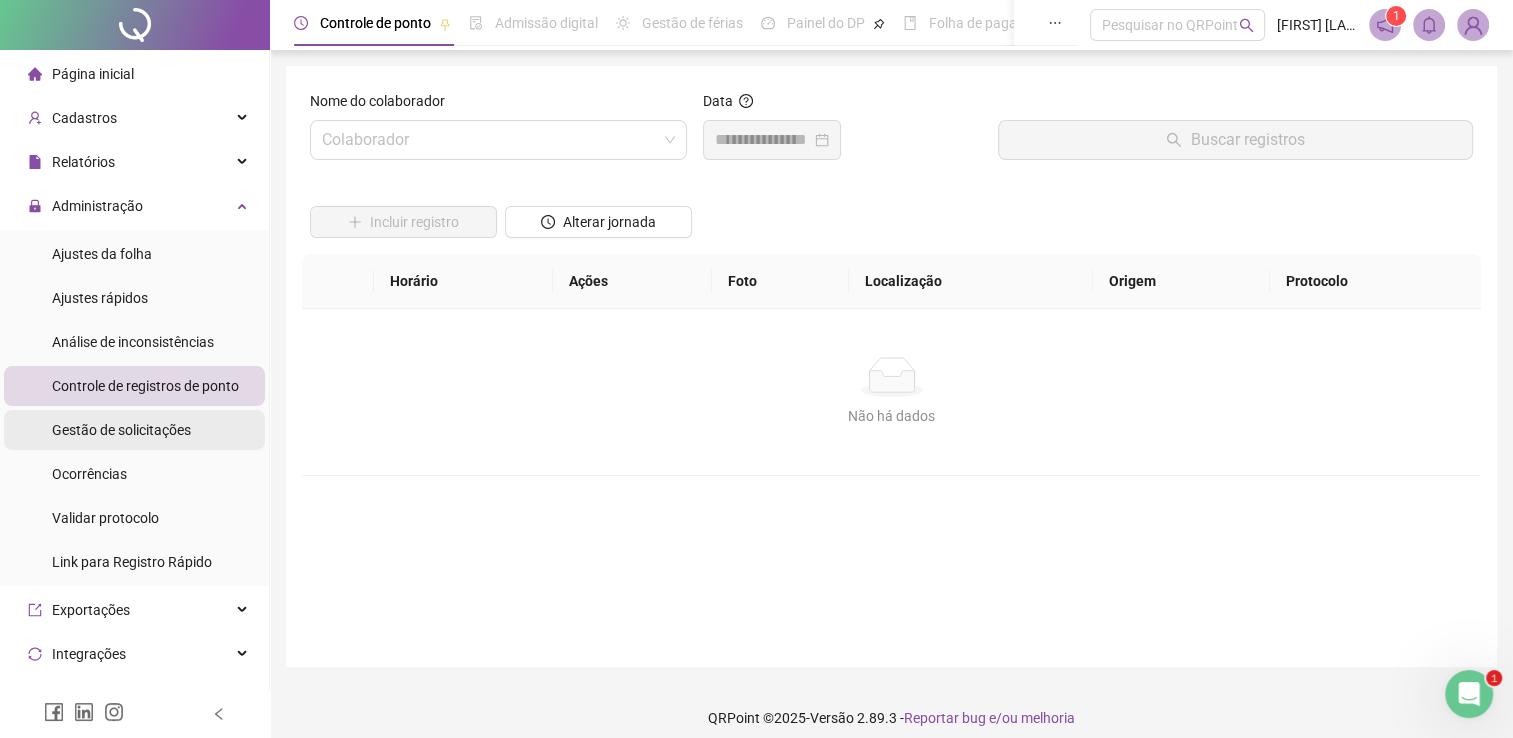 click on "Gestão de solicitações" at bounding box center (121, 430) 